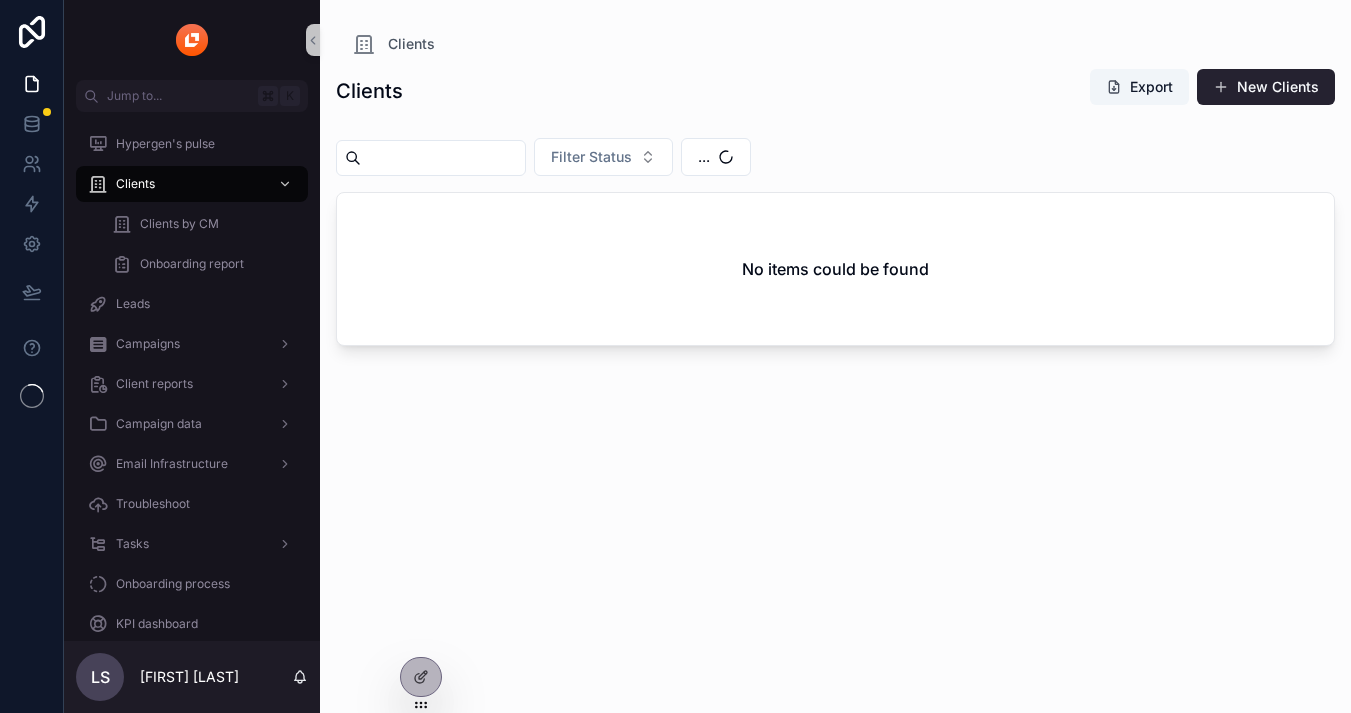 scroll, scrollTop: 0, scrollLeft: 0, axis: both 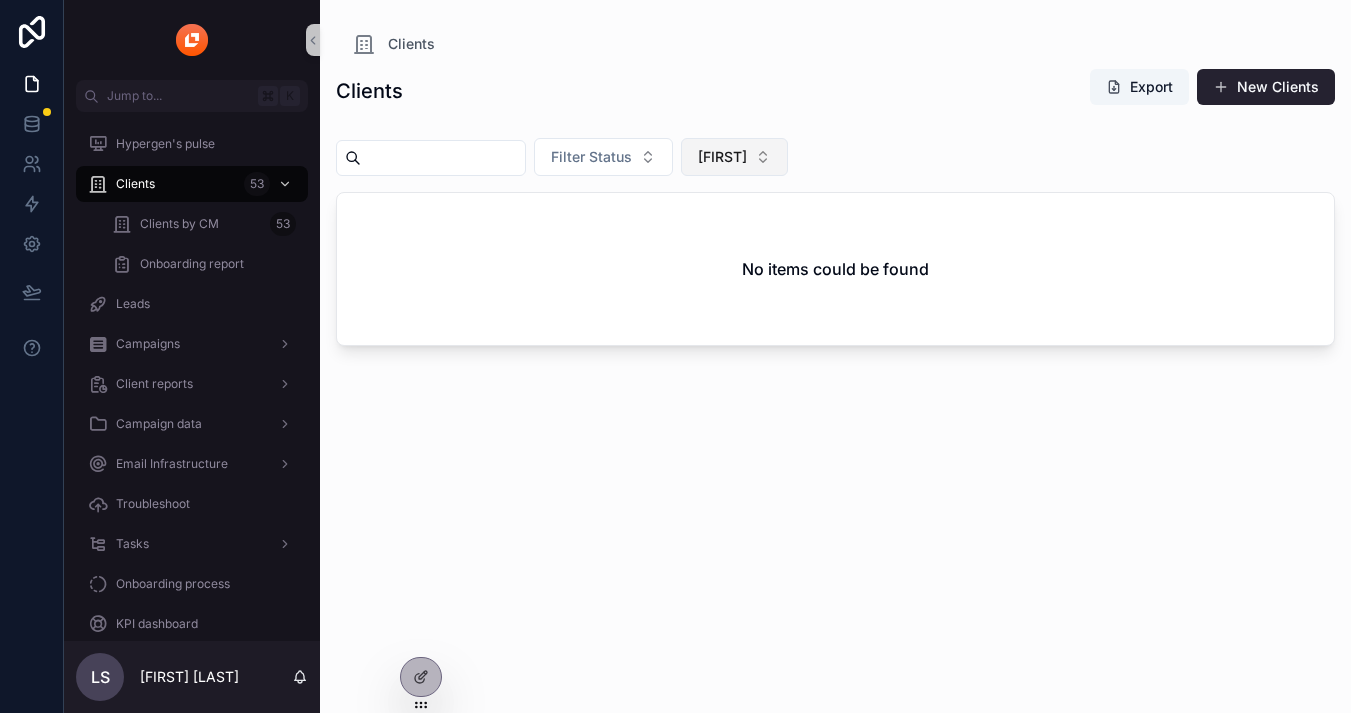 click on "[FIRST]" at bounding box center [734, 157] 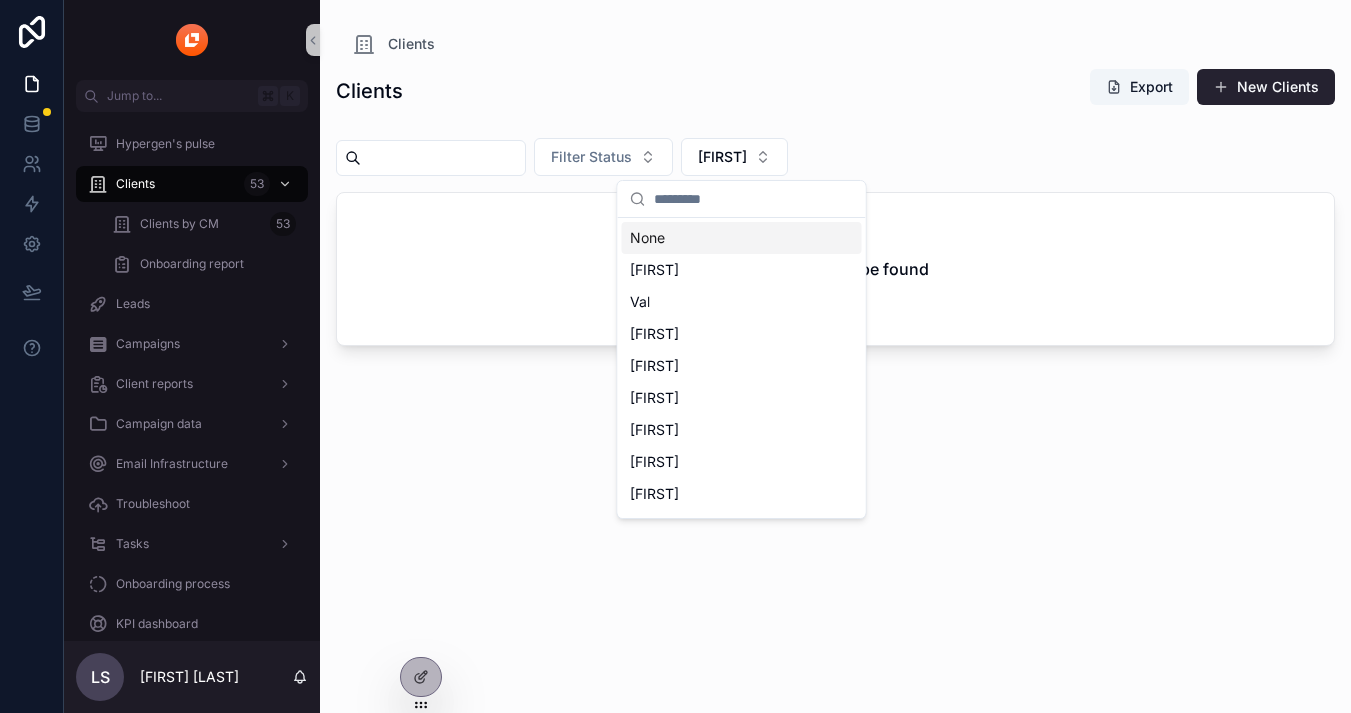 click on "None" at bounding box center [742, 238] 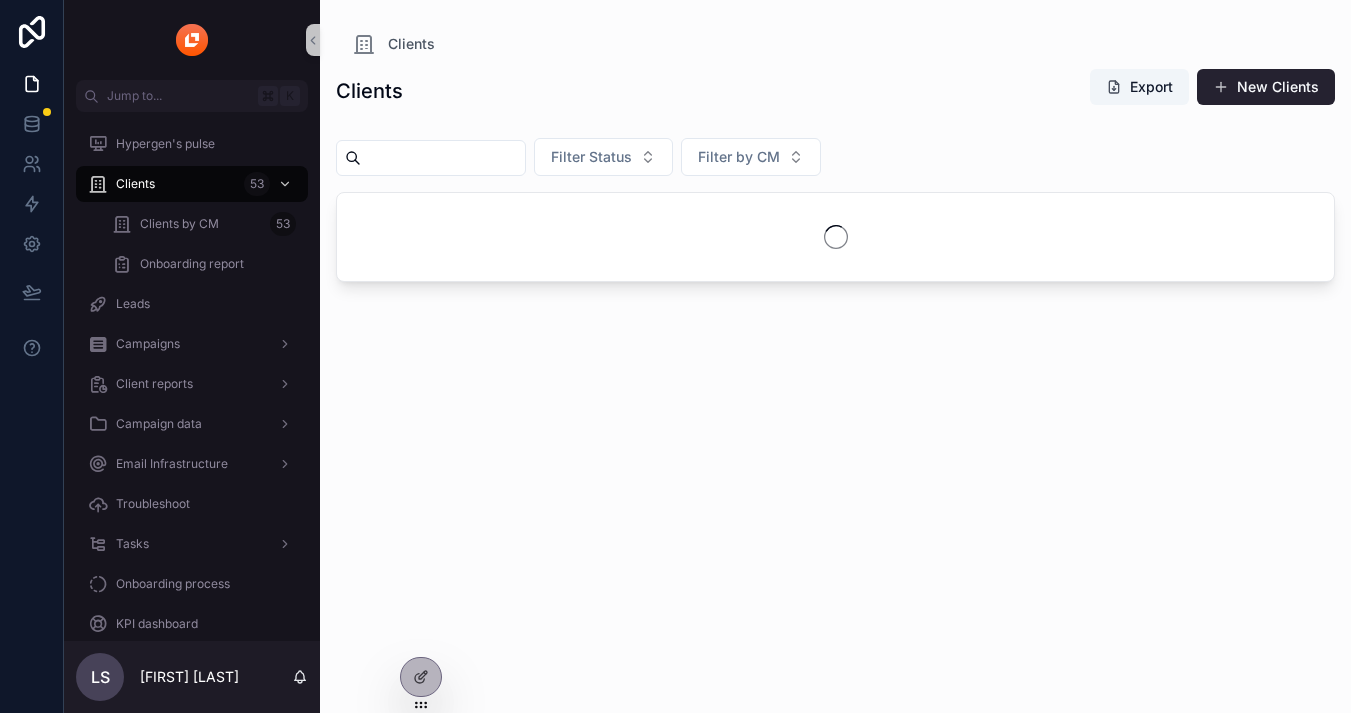 click at bounding box center [443, 158] 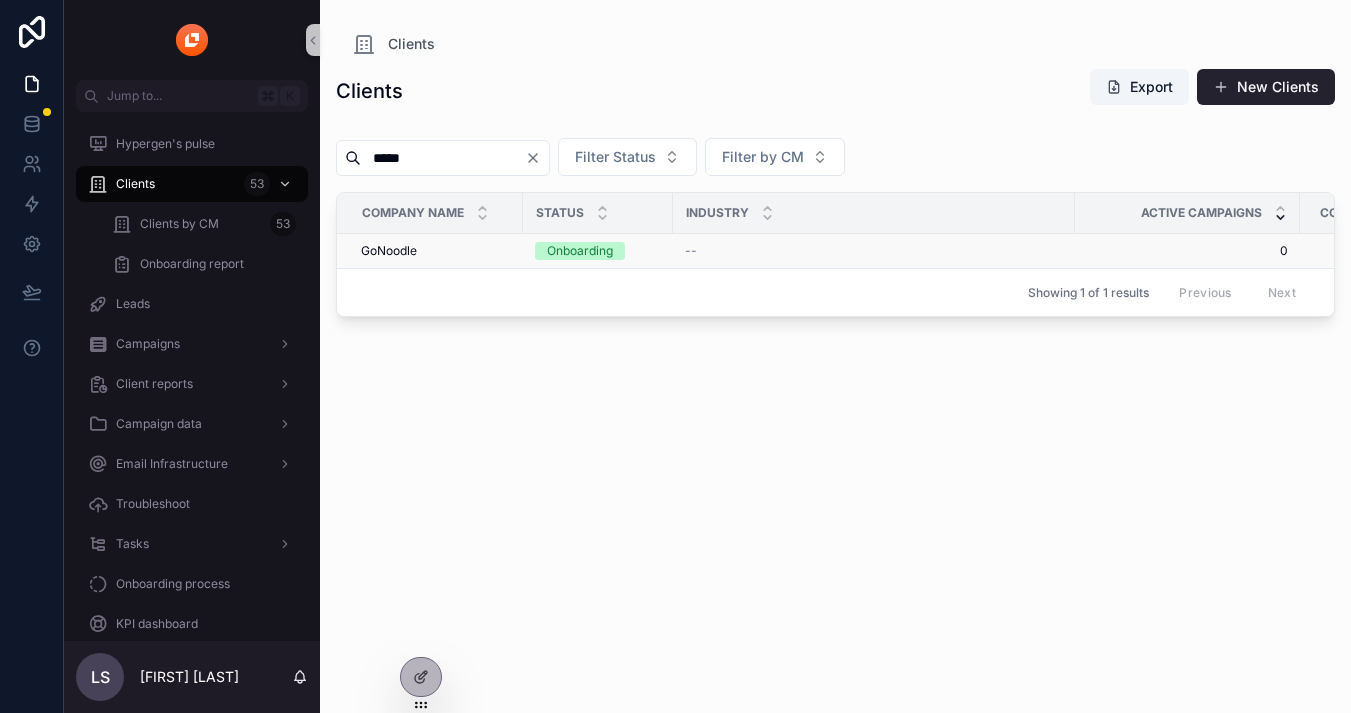 type on "*****" 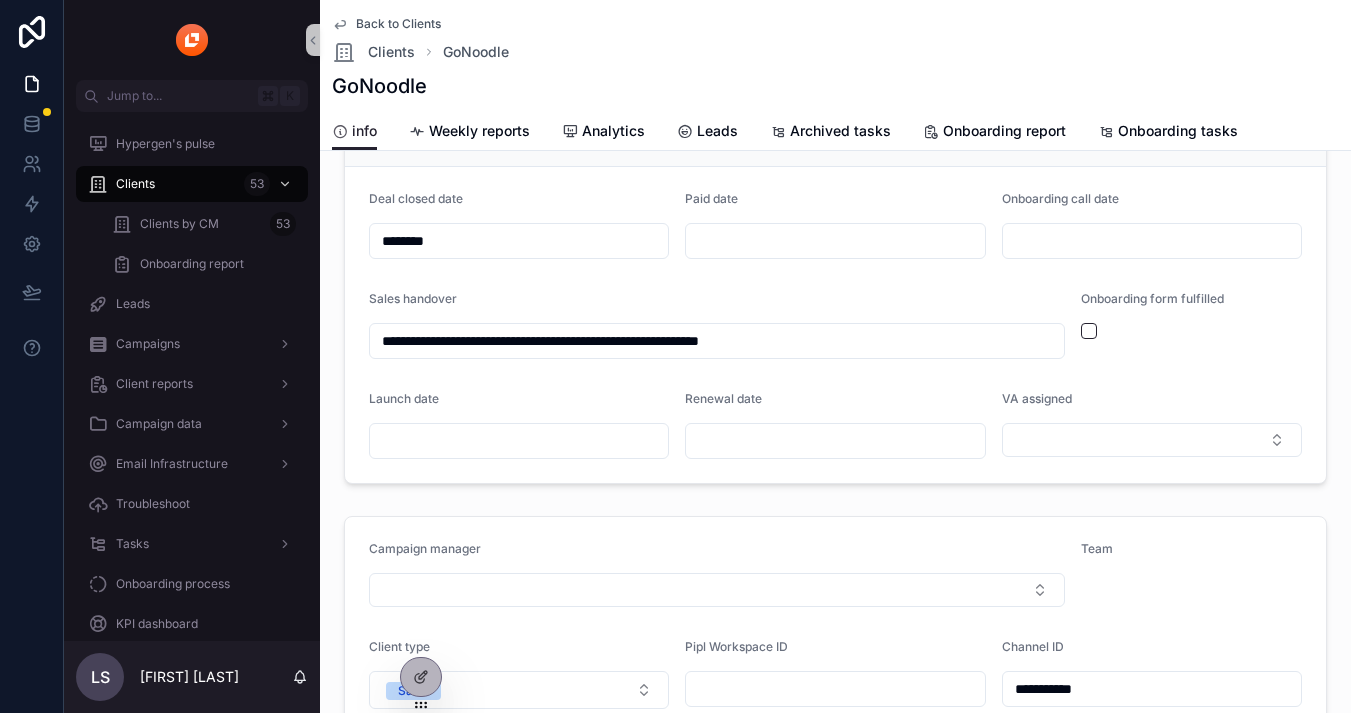 scroll, scrollTop: 373, scrollLeft: 0, axis: vertical 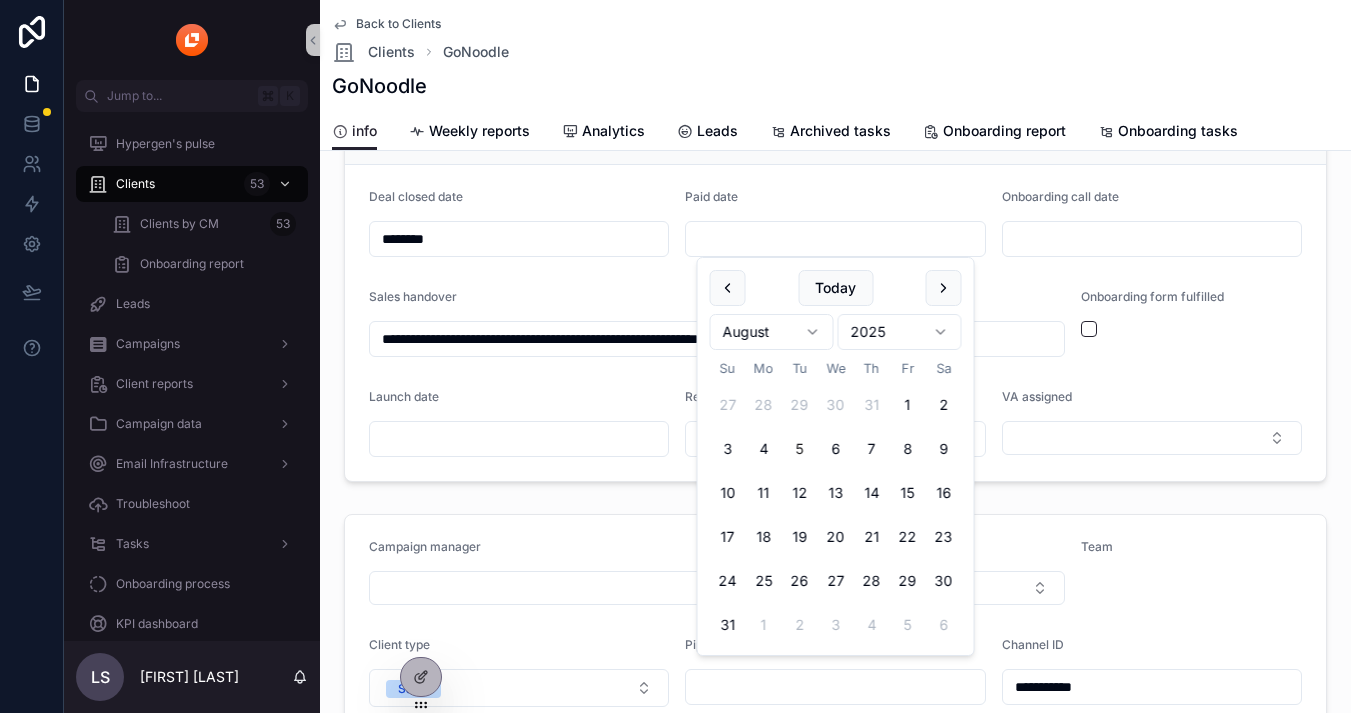 click at bounding box center [835, 239] 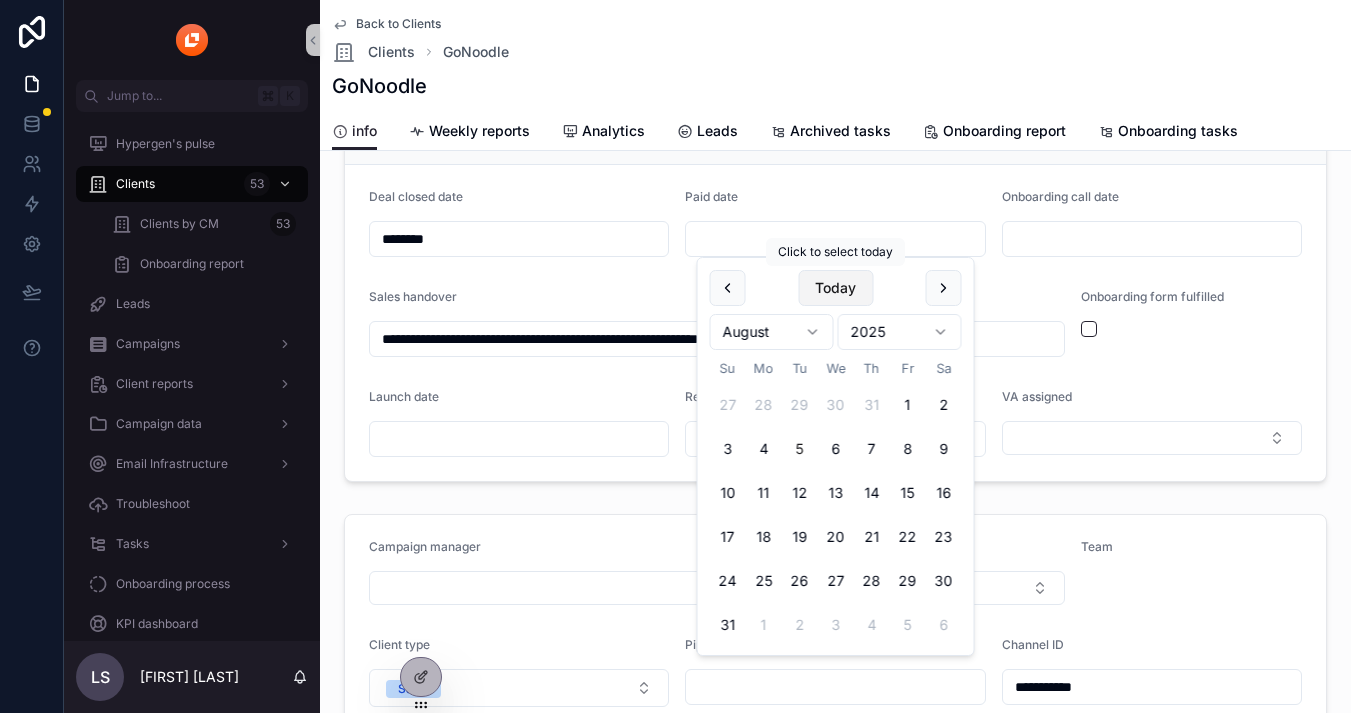 click on "Today" at bounding box center [835, 288] 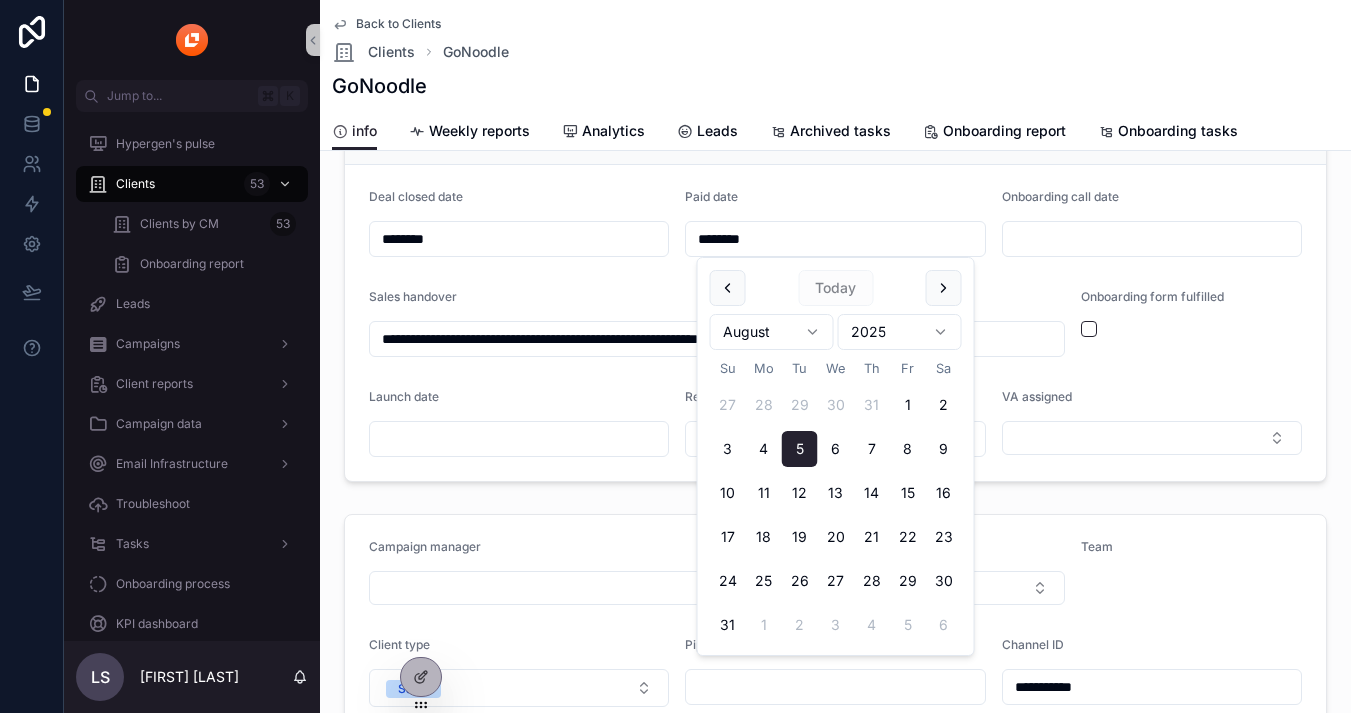 click on "**********" at bounding box center (835, 323) 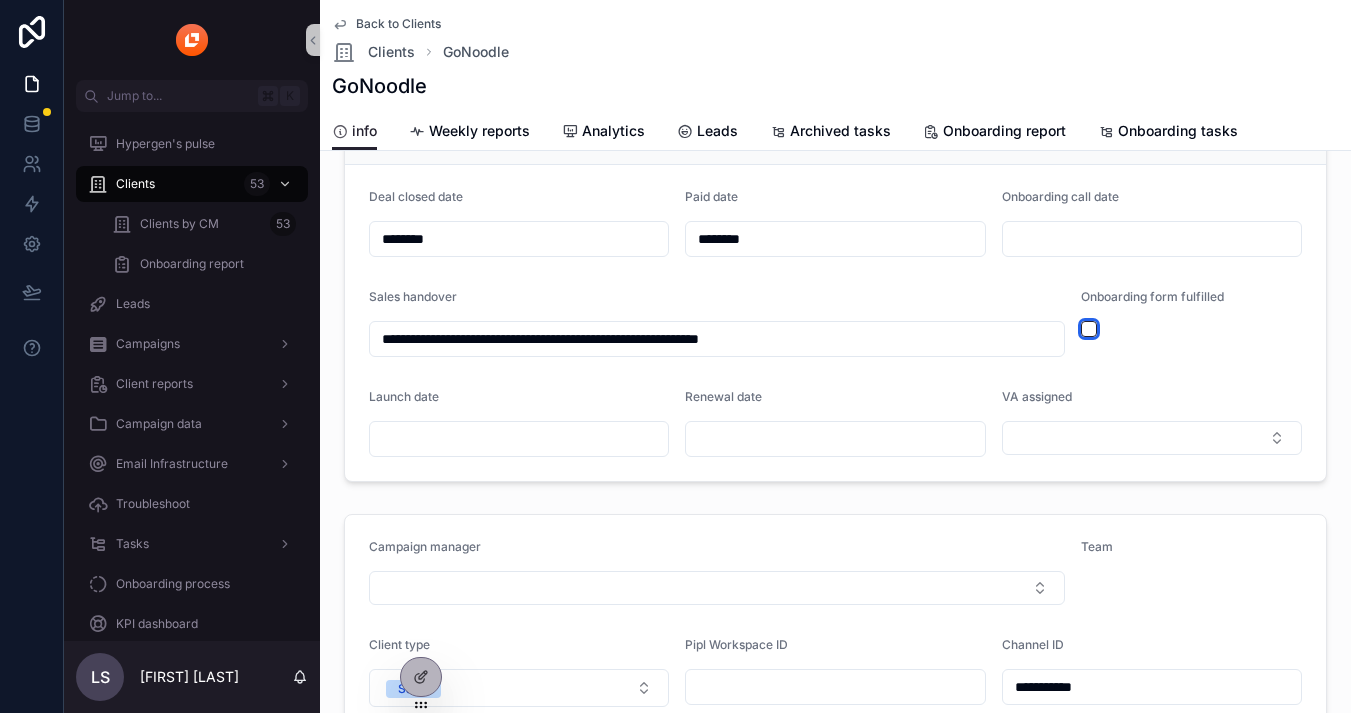 click at bounding box center [1089, 329] 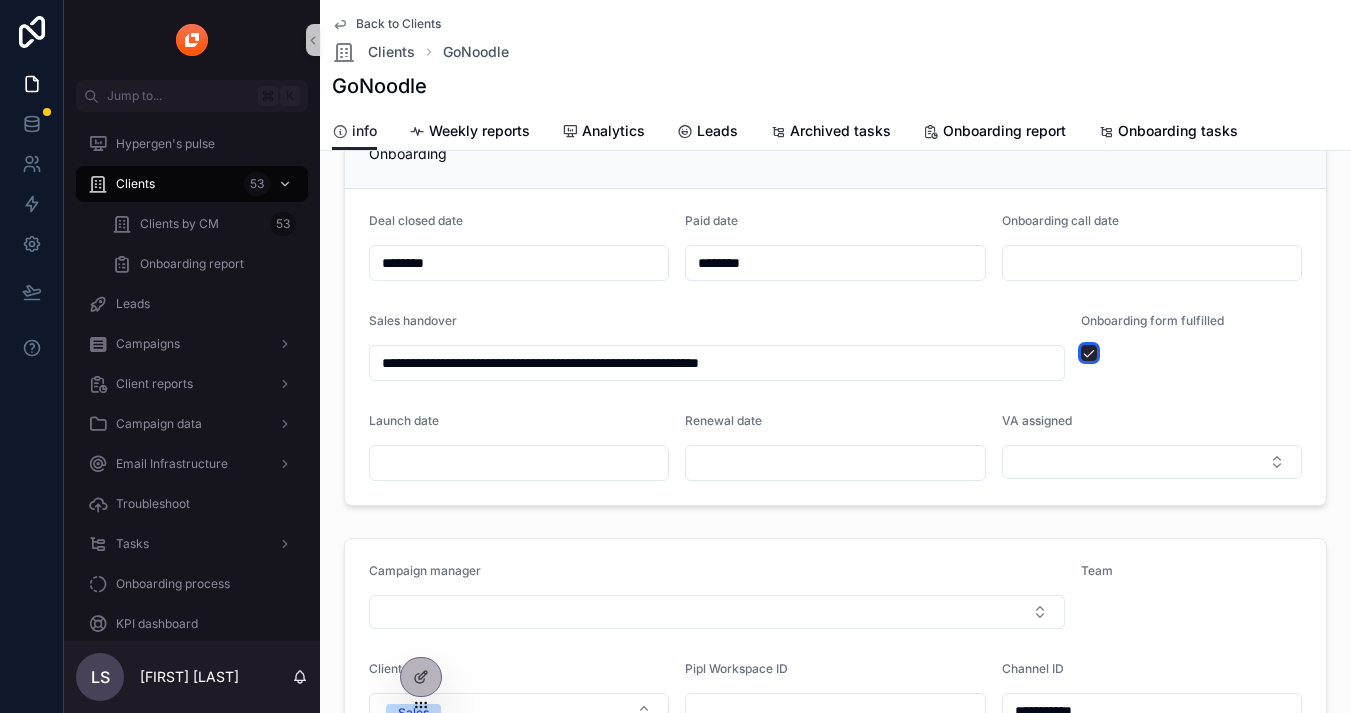 scroll, scrollTop: 353, scrollLeft: 0, axis: vertical 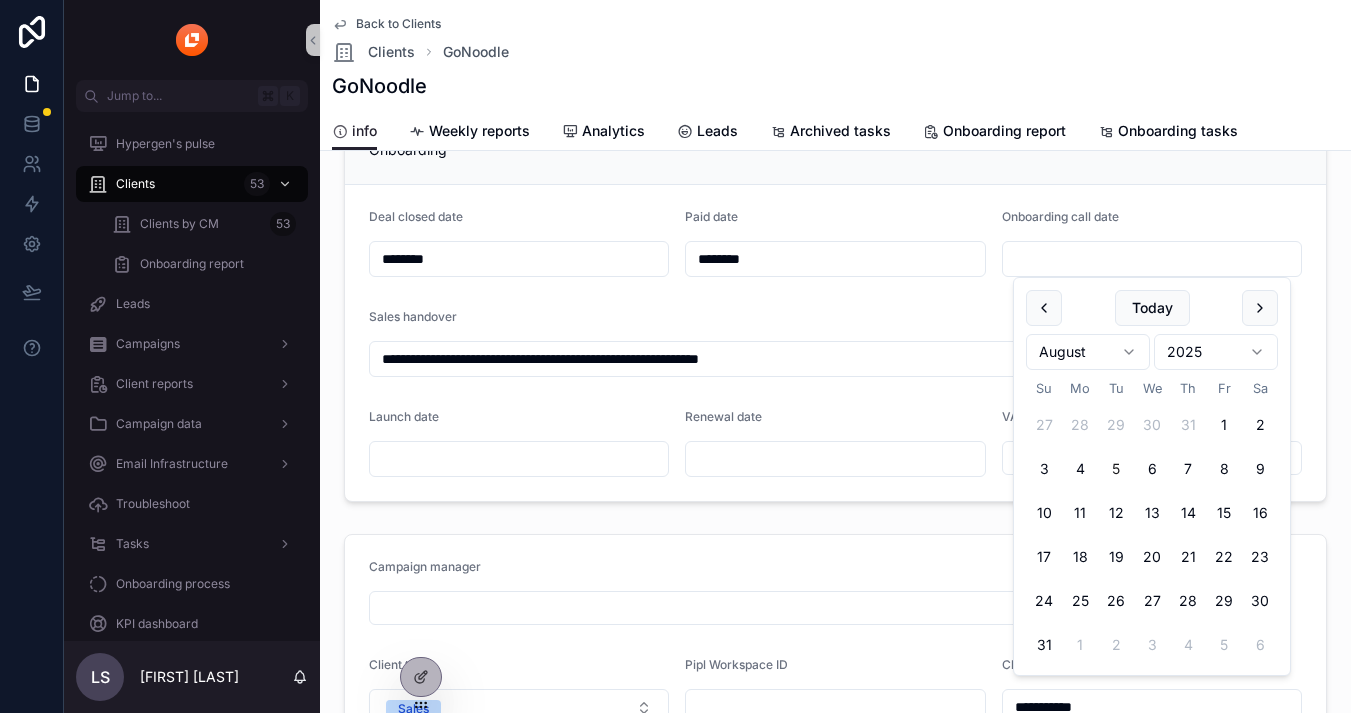 click at bounding box center (1152, 259) 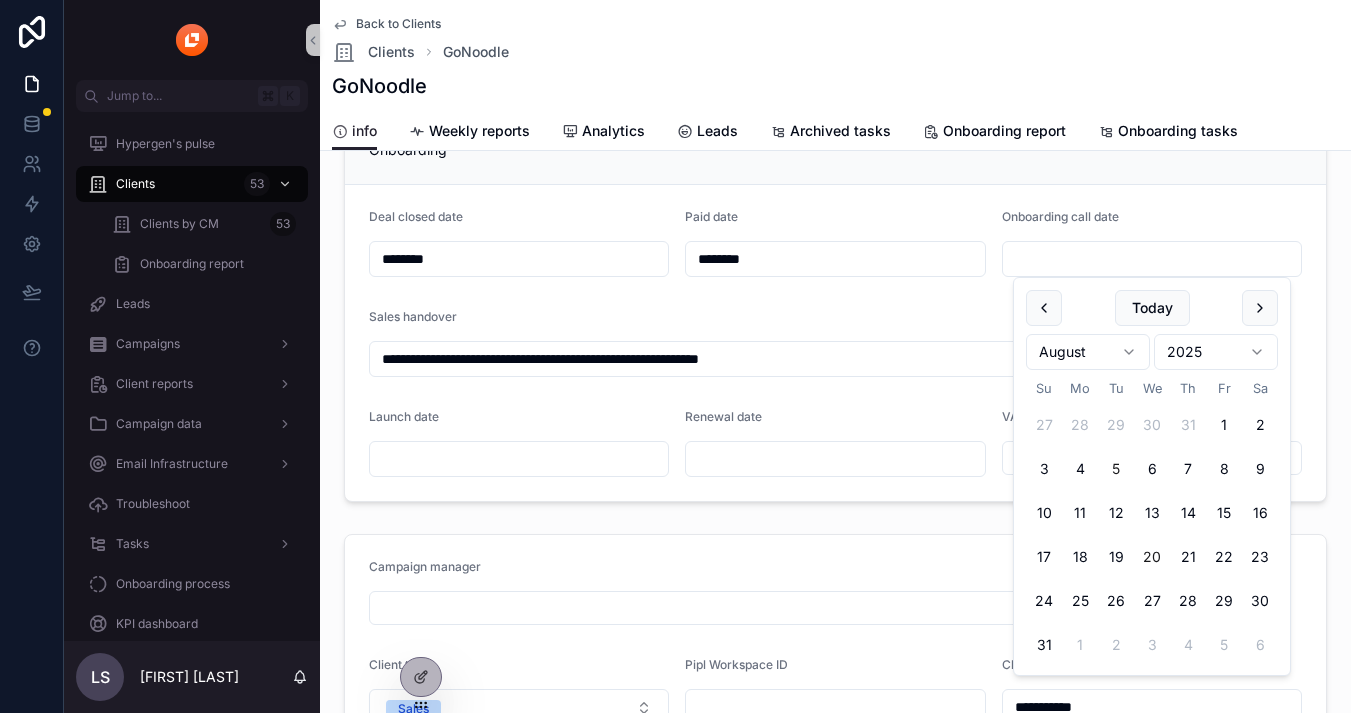 click on "20" at bounding box center [1152, 557] 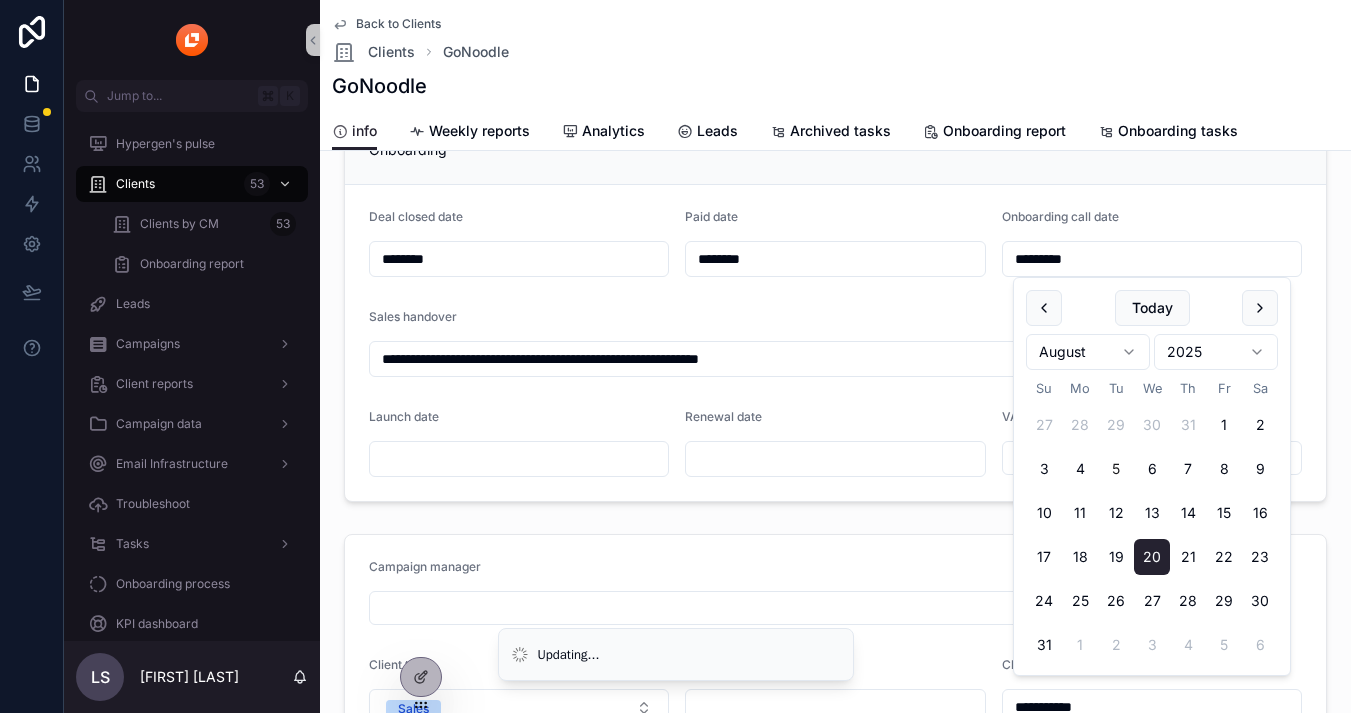 click on "Paid date" at bounding box center [835, 221] 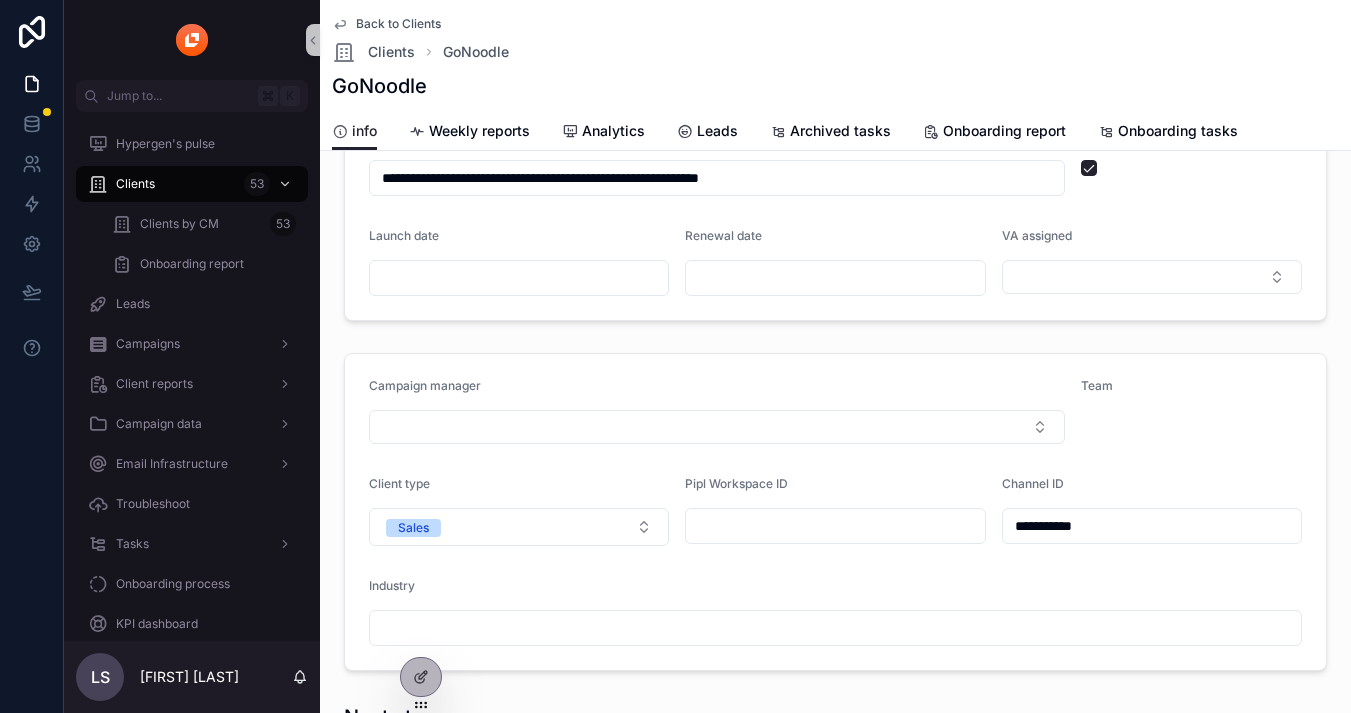 scroll, scrollTop: 577, scrollLeft: 0, axis: vertical 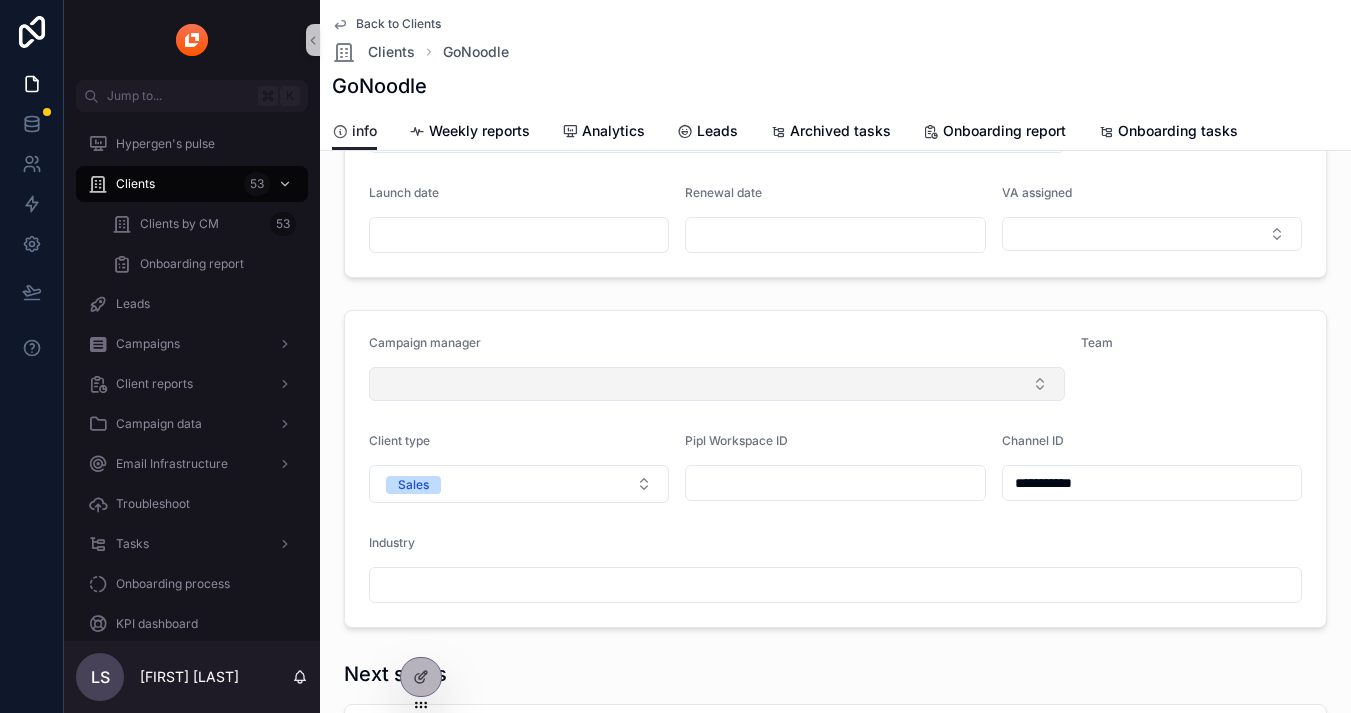 click at bounding box center (717, 384) 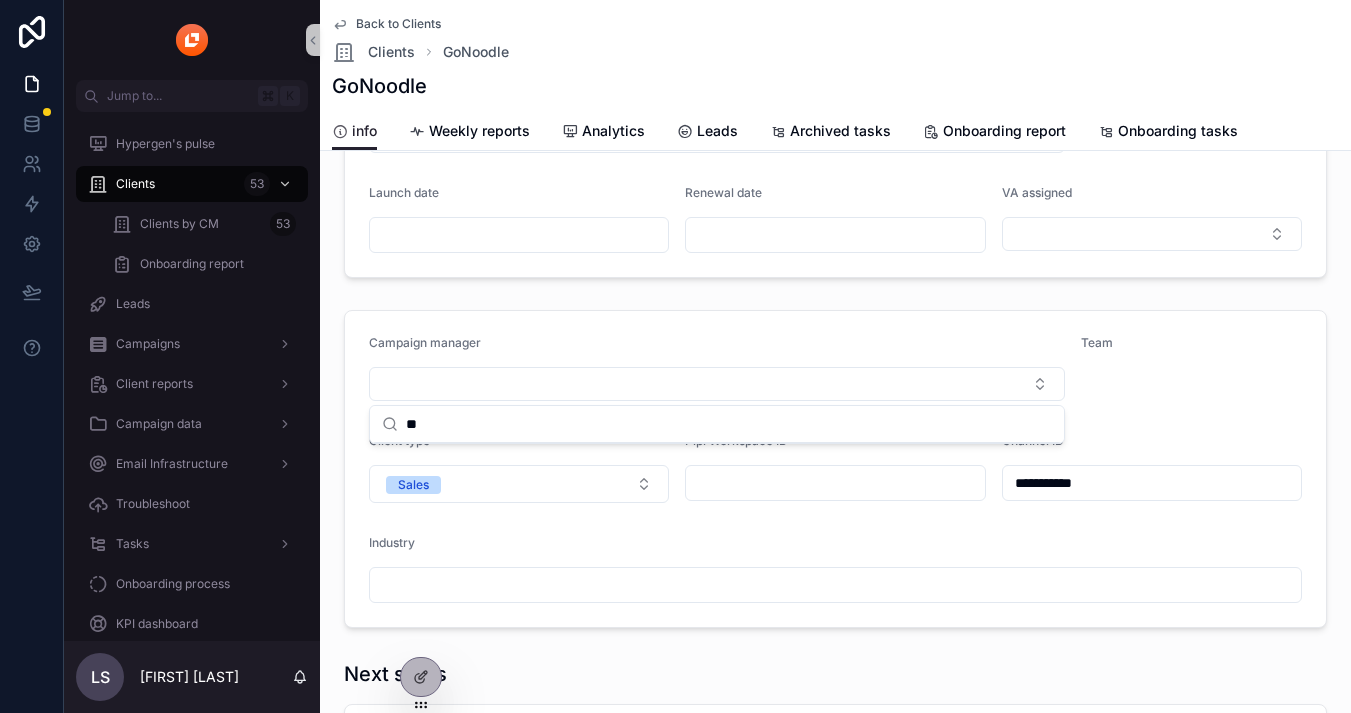 type on "*" 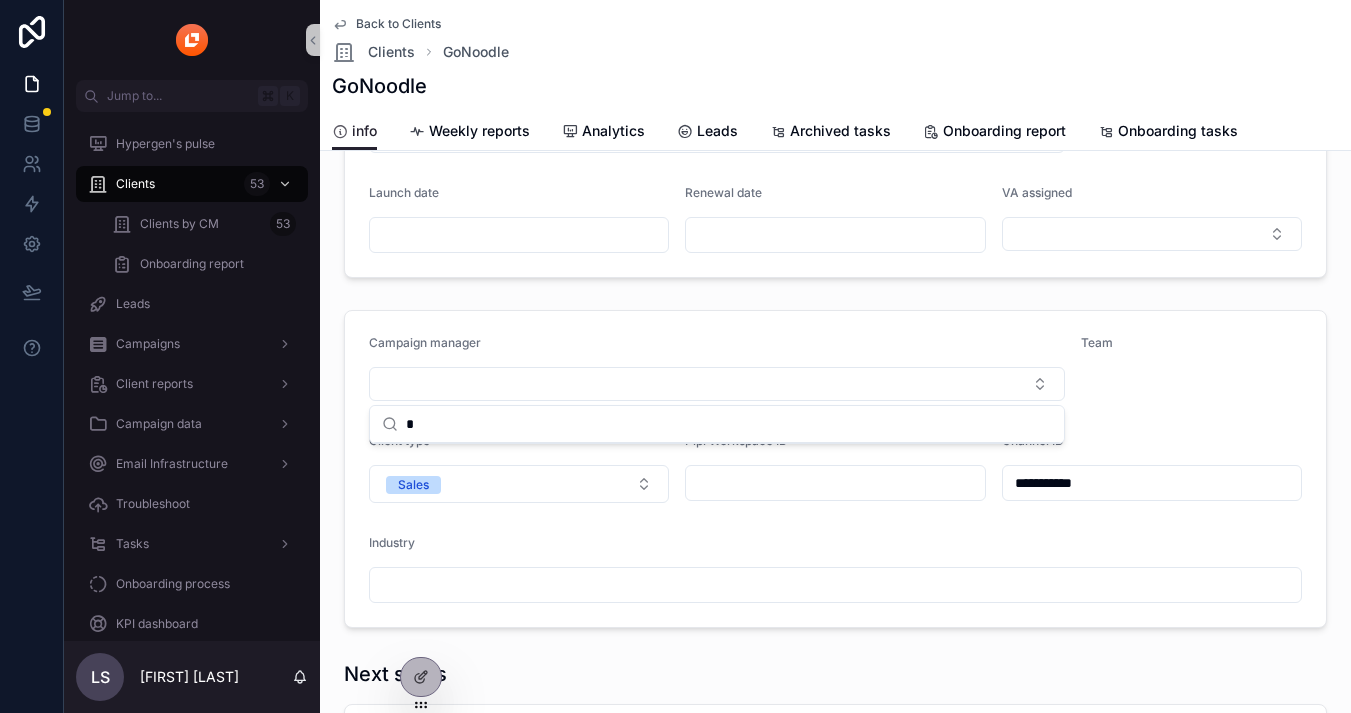 type 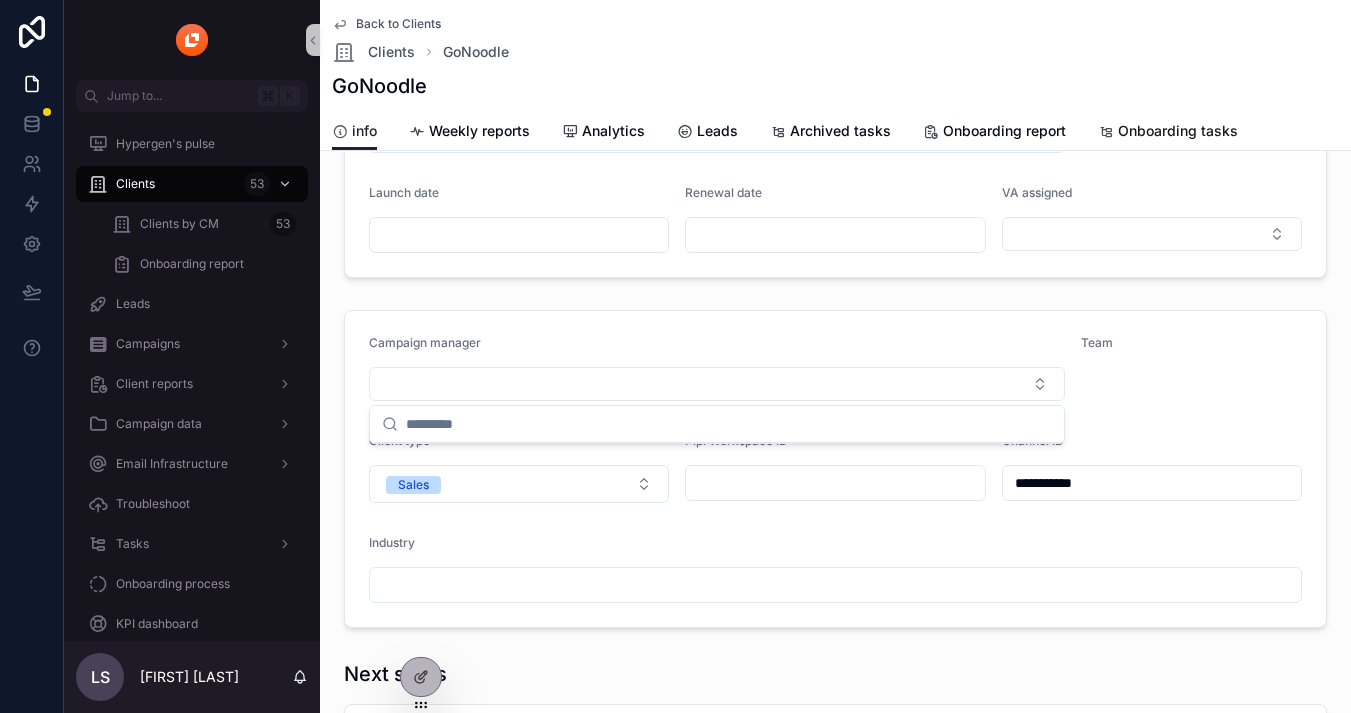 click on "Onboarding tasks" at bounding box center [1178, 131] 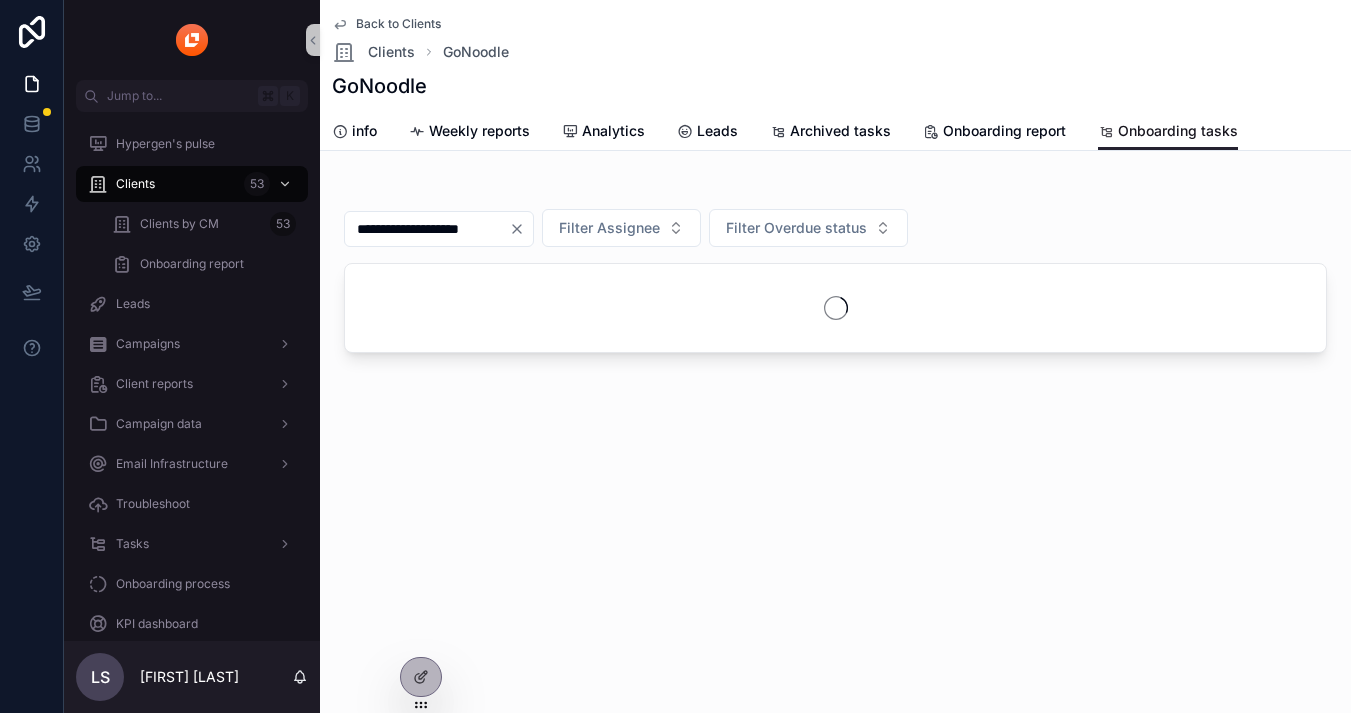 scroll, scrollTop: 0, scrollLeft: 0, axis: both 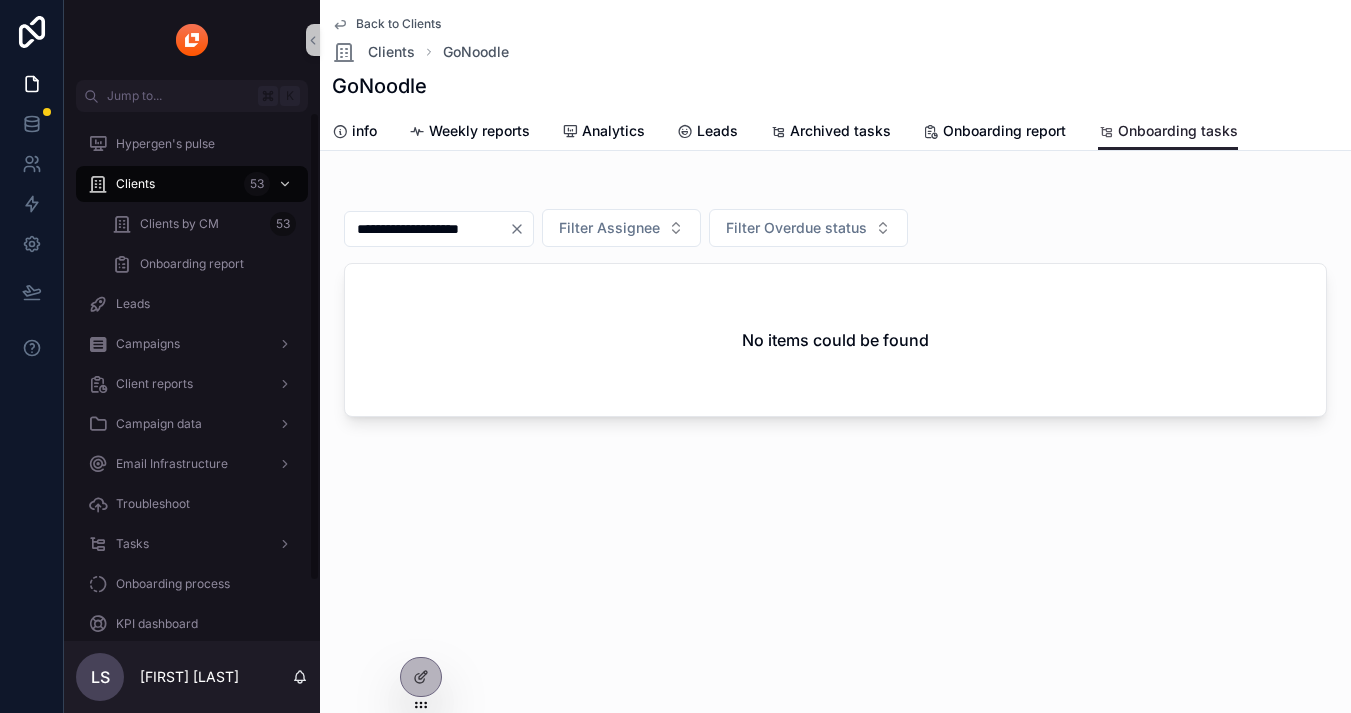 click 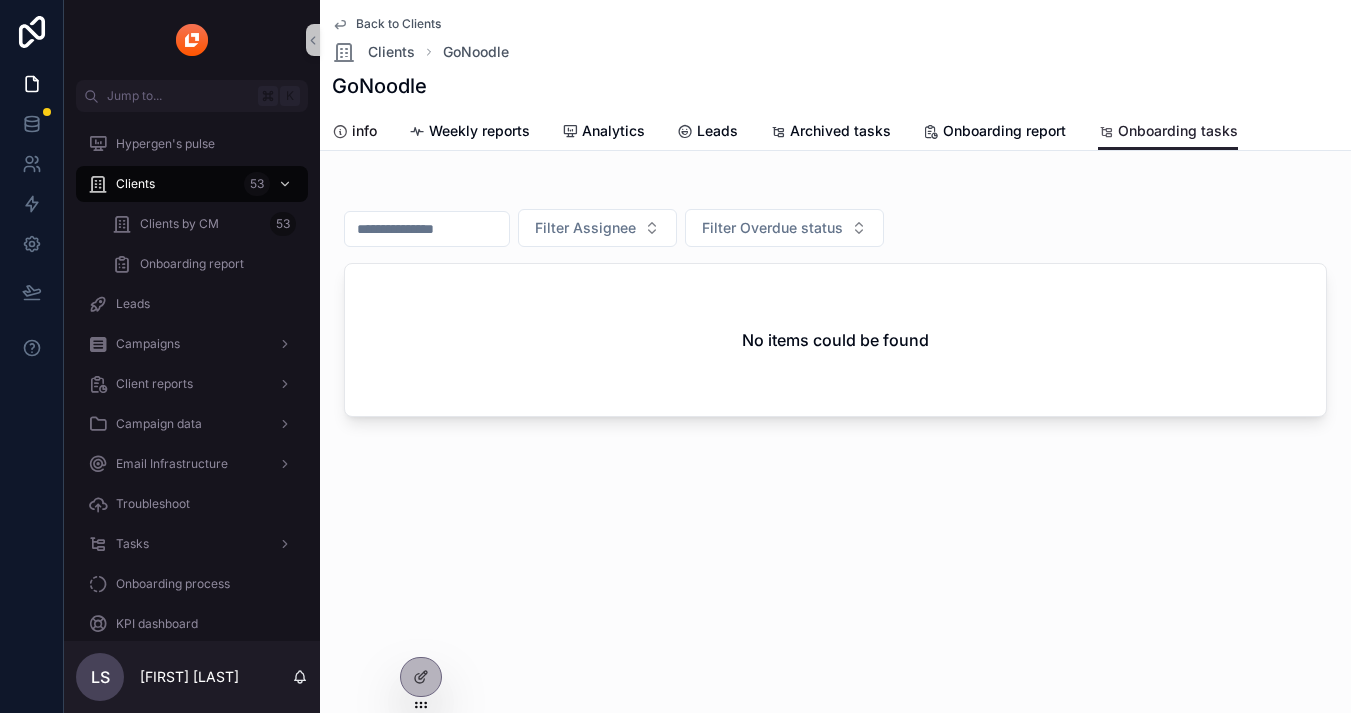 click on "info" at bounding box center [364, 131] 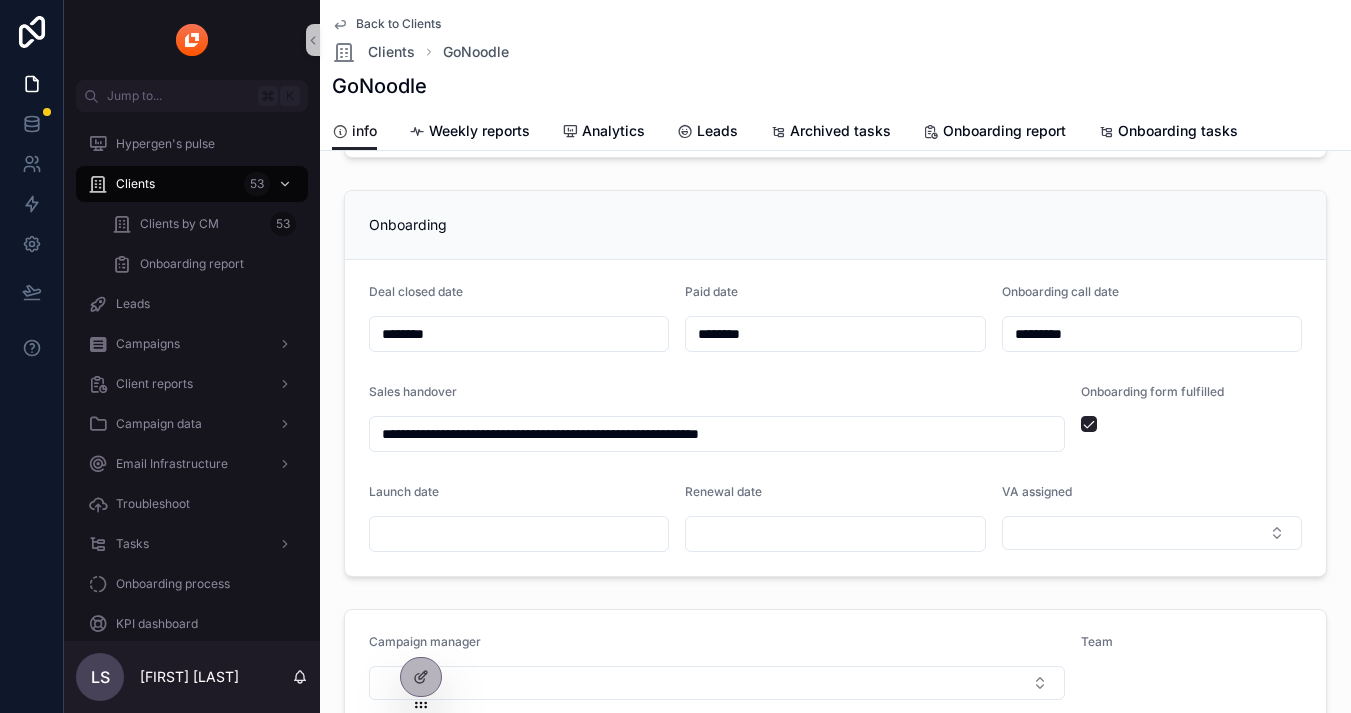 scroll, scrollTop: 282, scrollLeft: 0, axis: vertical 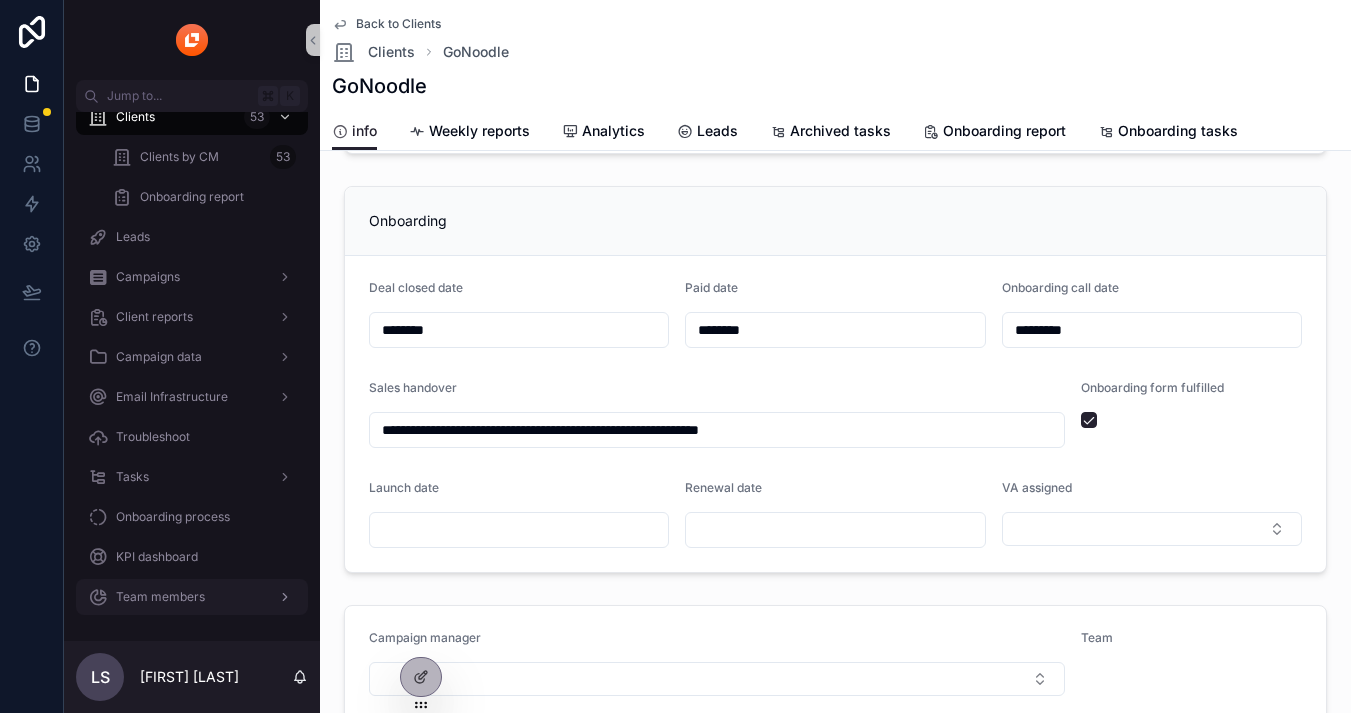 click on "Team members" at bounding box center [160, 597] 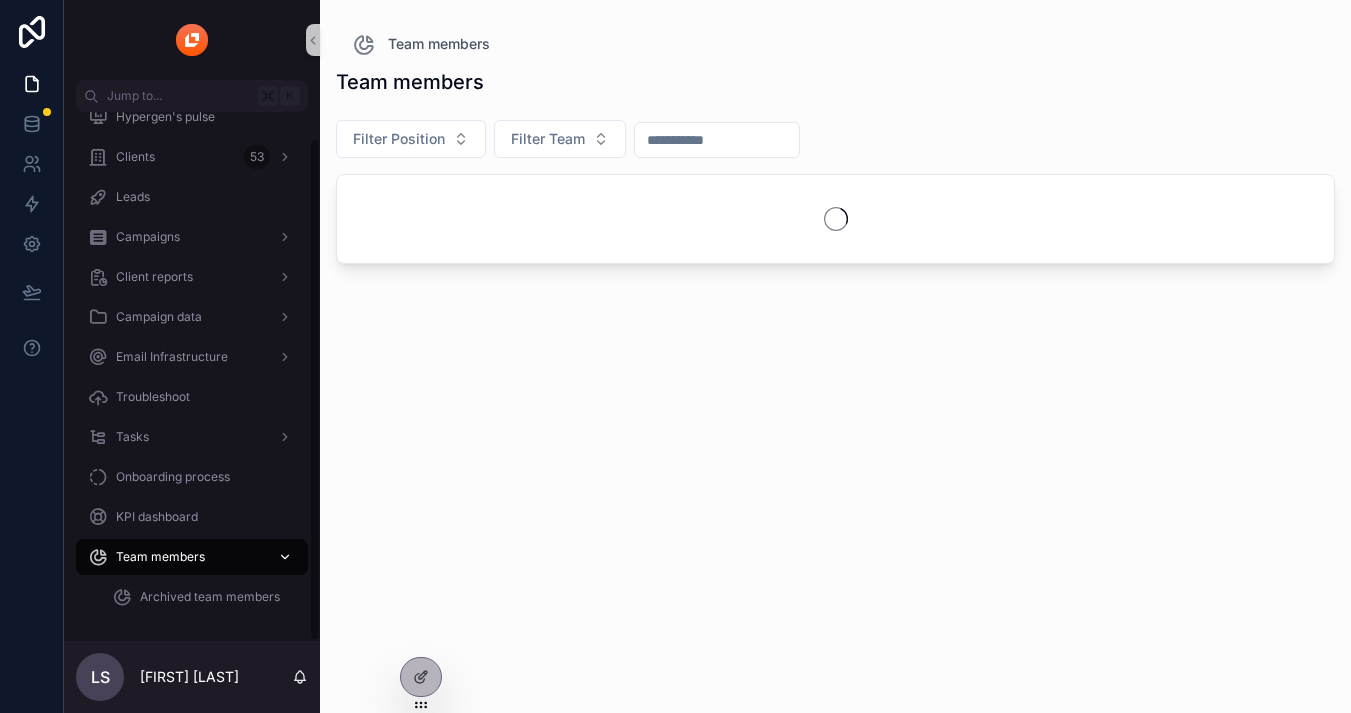 scroll, scrollTop: 27, scrollLeft: 0, axis: vertical 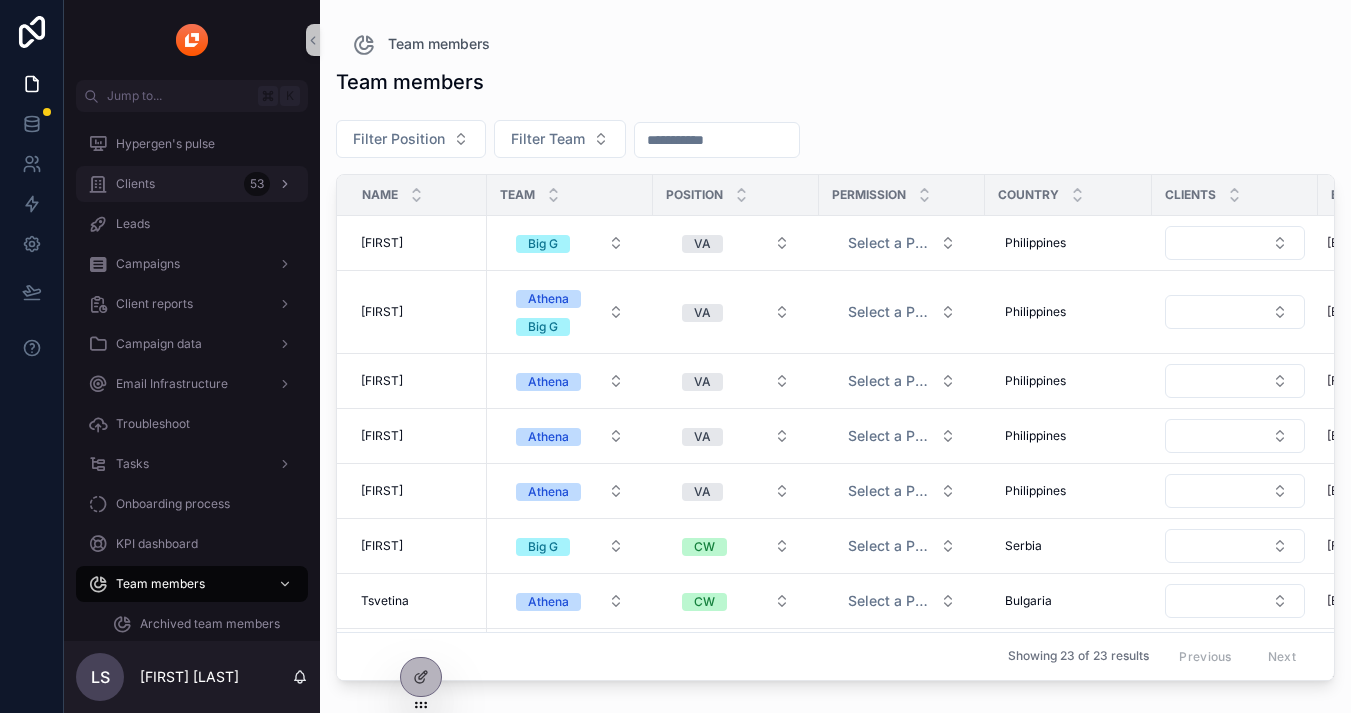 click on "Clients 53" at bounding box center [192, 184] 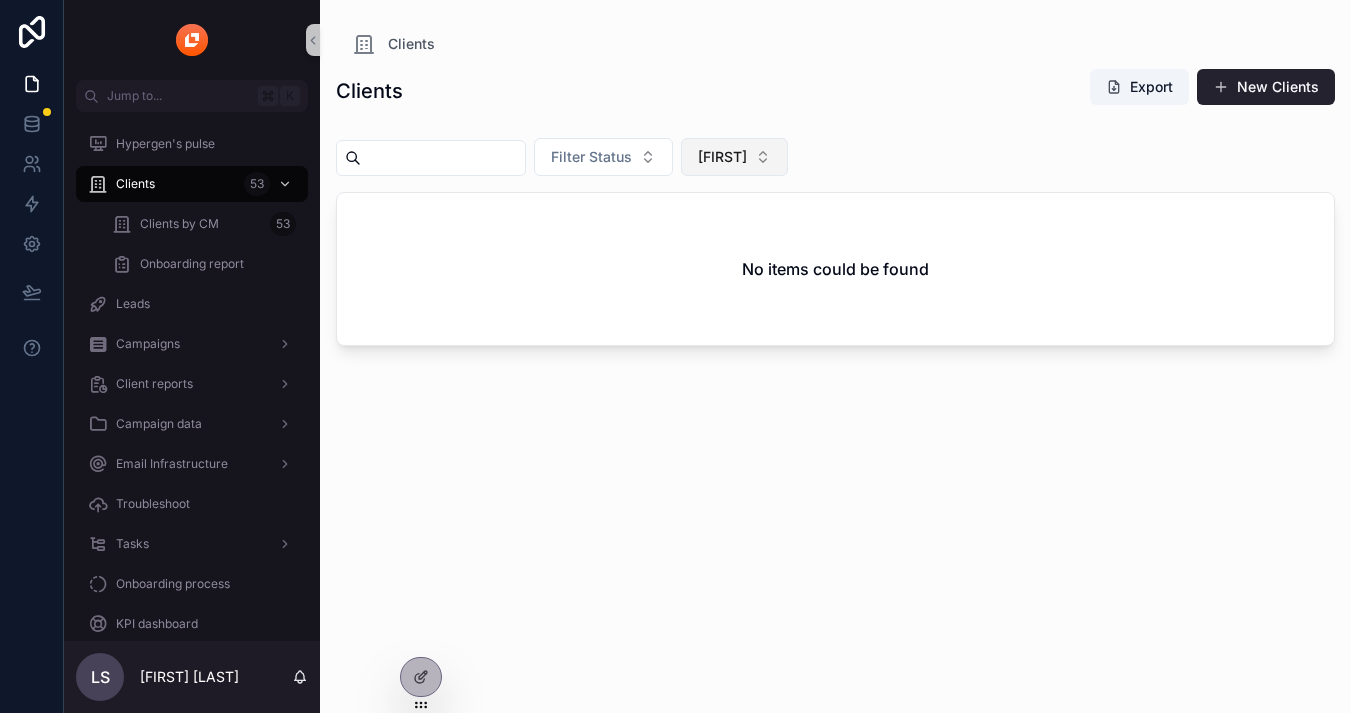 click on "[FIRST]" at bounding box center [722, 157] 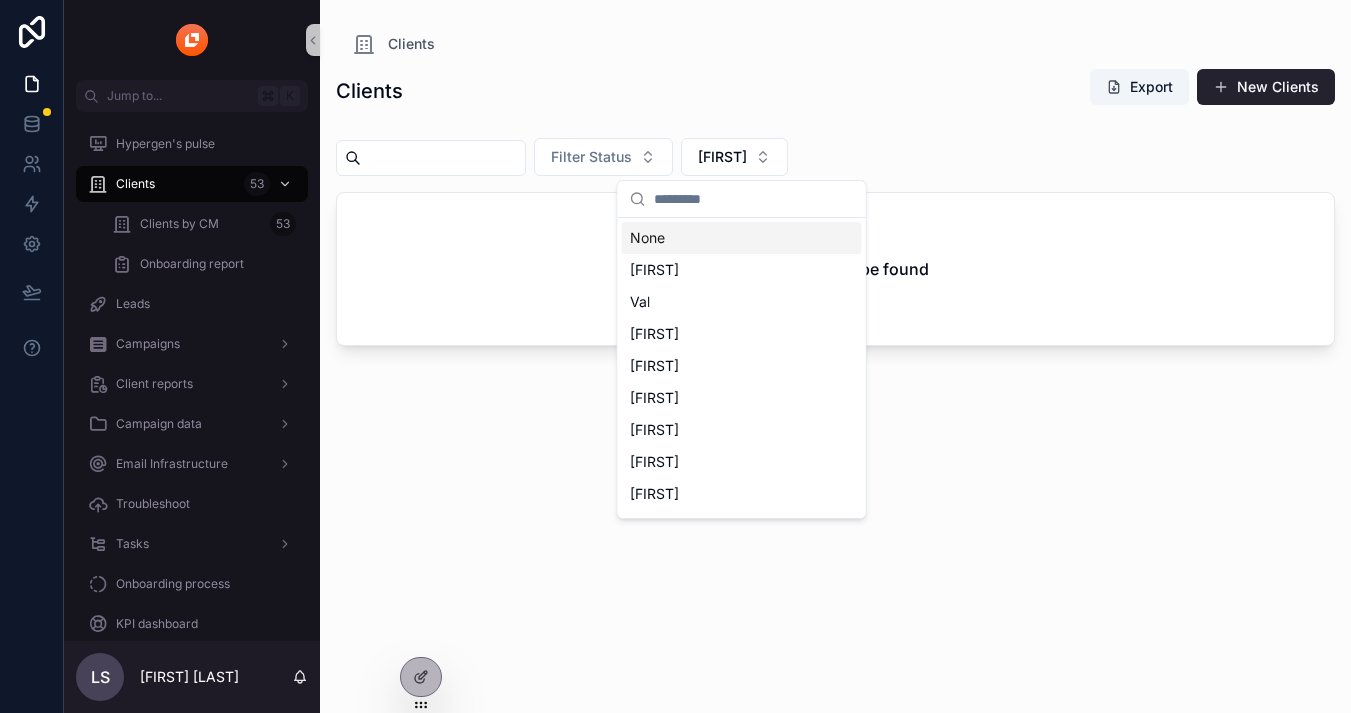 click on "None" at bounding box center [742, 238] 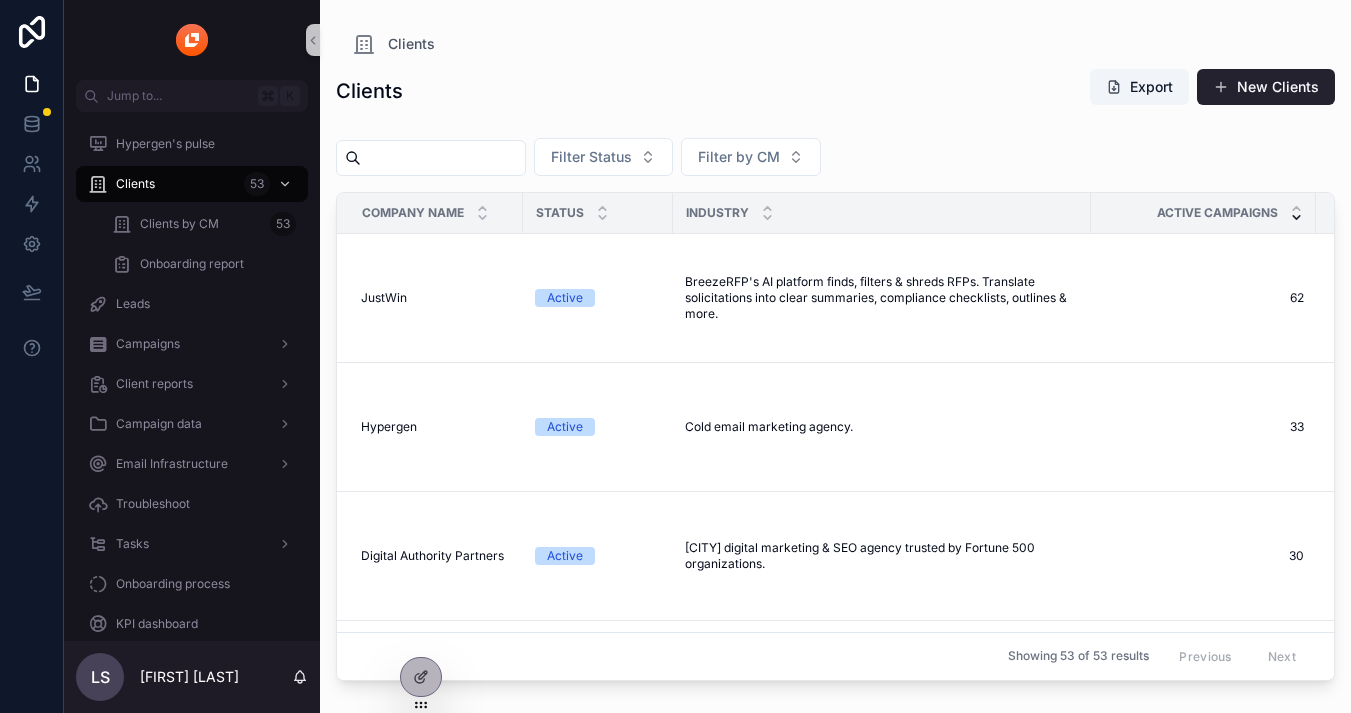 click at bounding box center [443, 158] 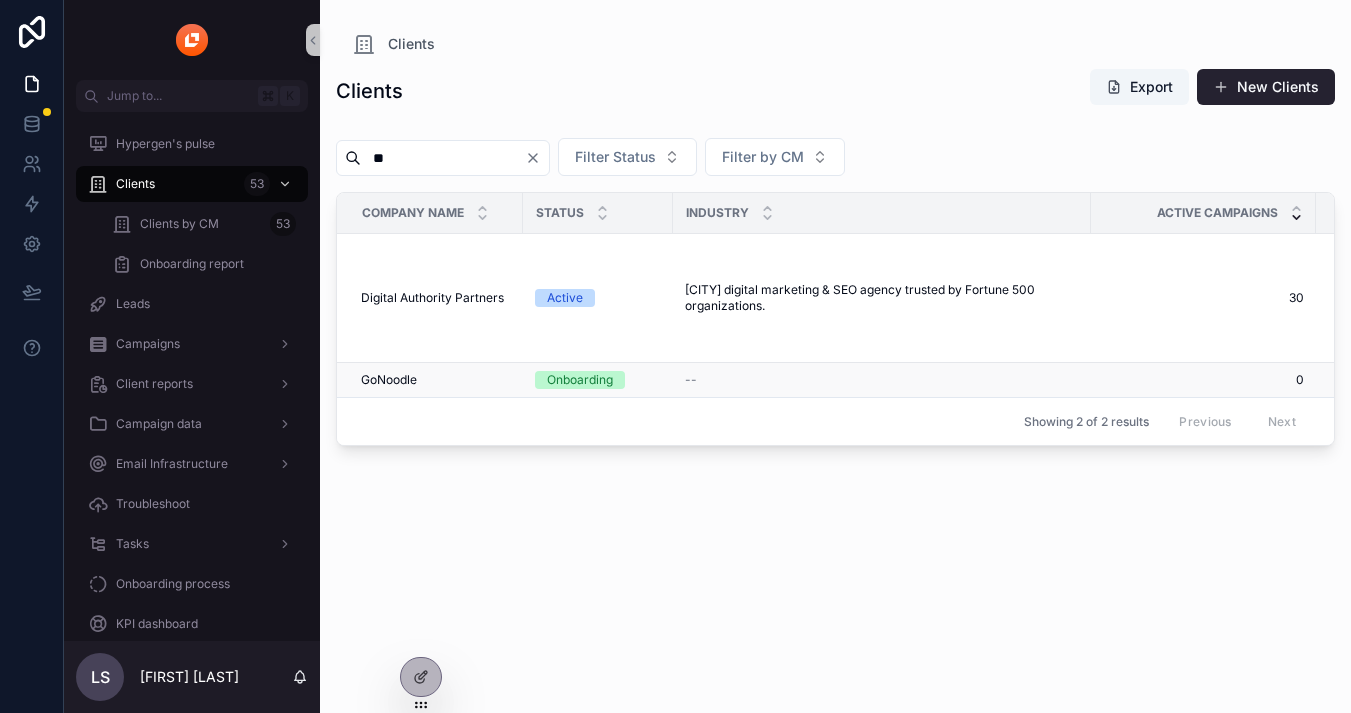 type on "**" 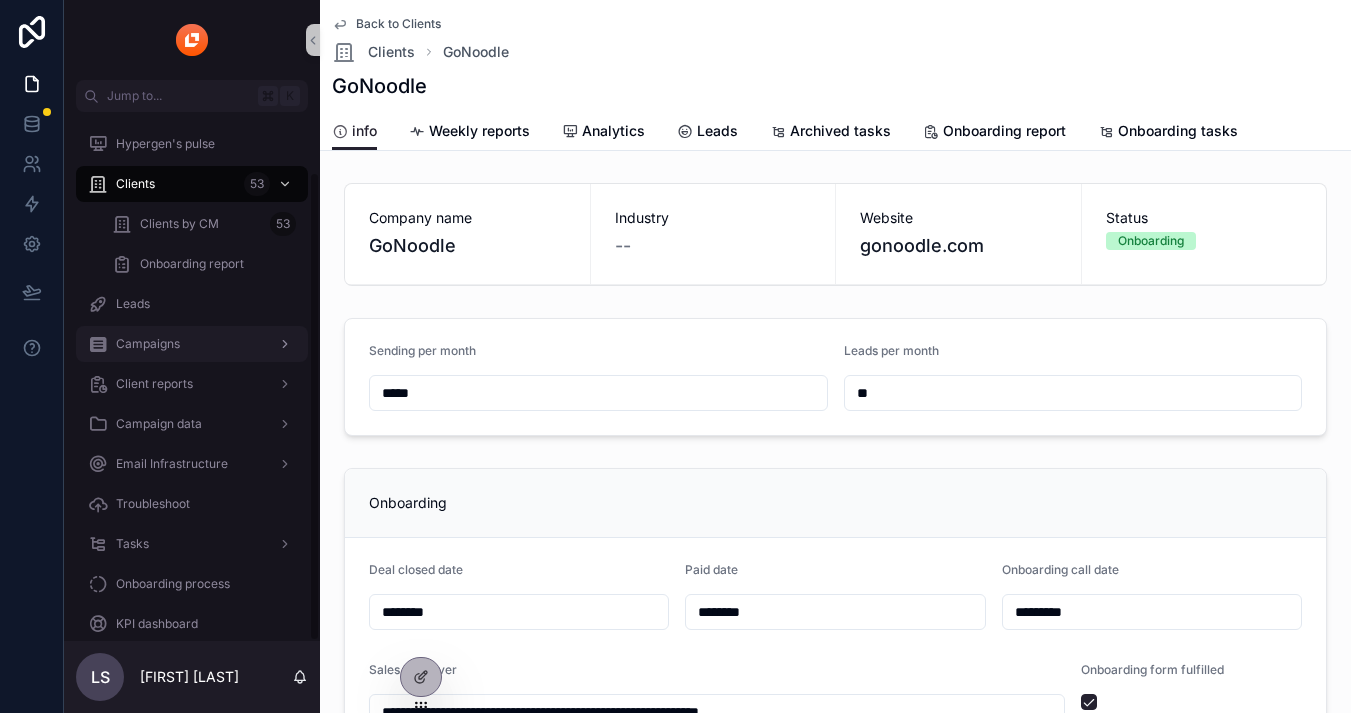 scroll, scrollTop: 67, scrollLeft: 0, axis: vertical 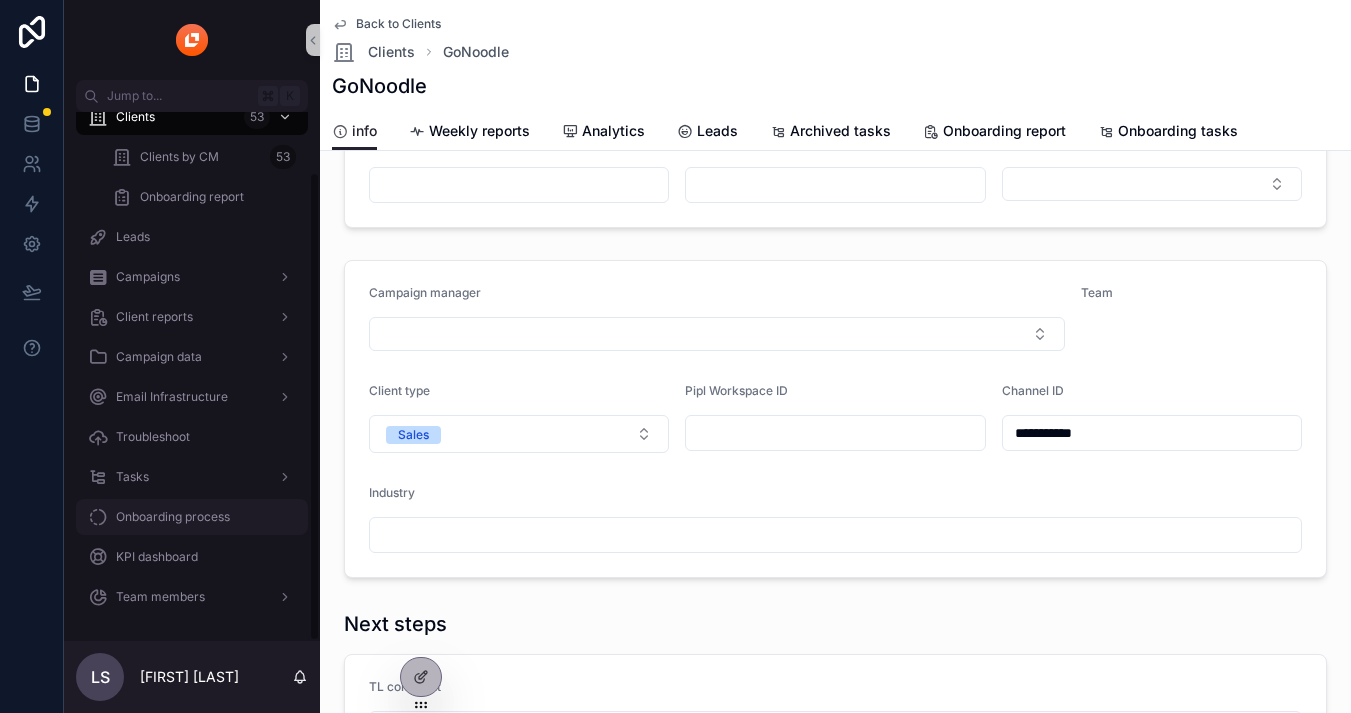 click on "Onboarding process" at bounding box center [173, 517] 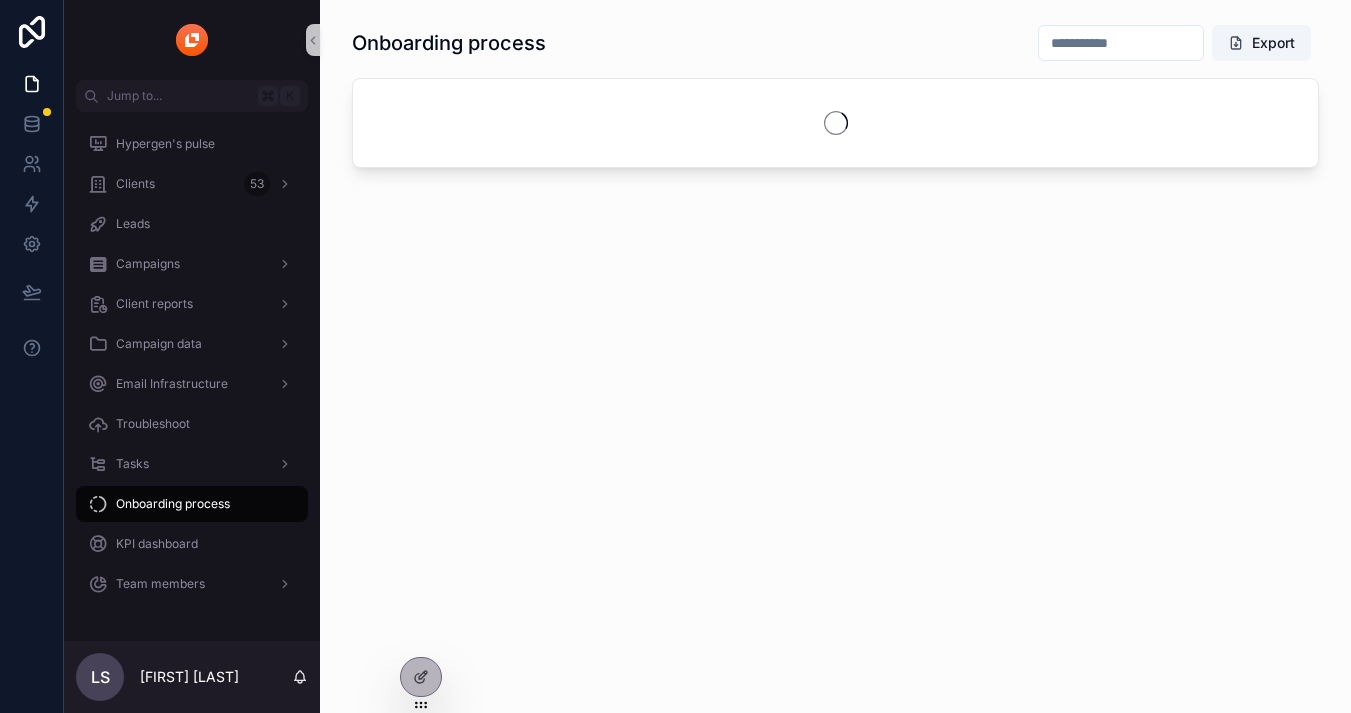 scroll, scrollTop: 0, scrollLeft: 0, axis: both 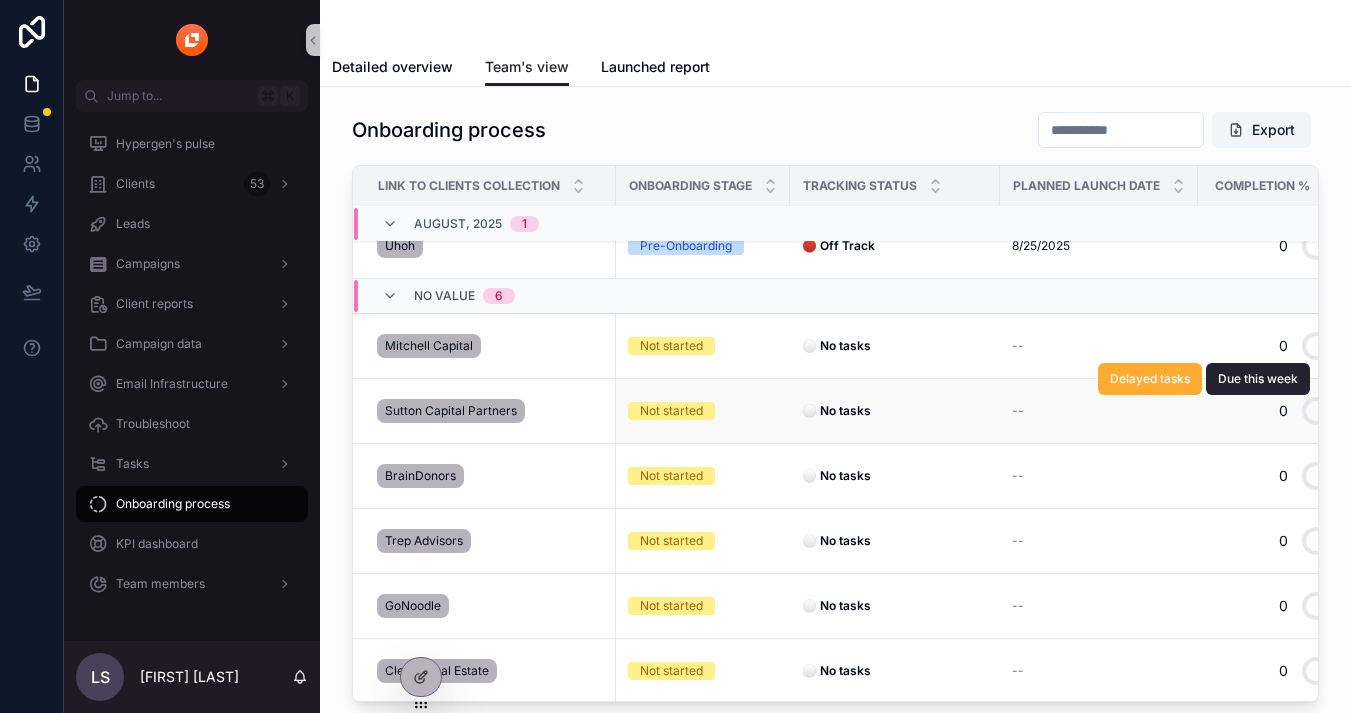 click on "Sutton Capital Partners" at bounding box center [451, 411] 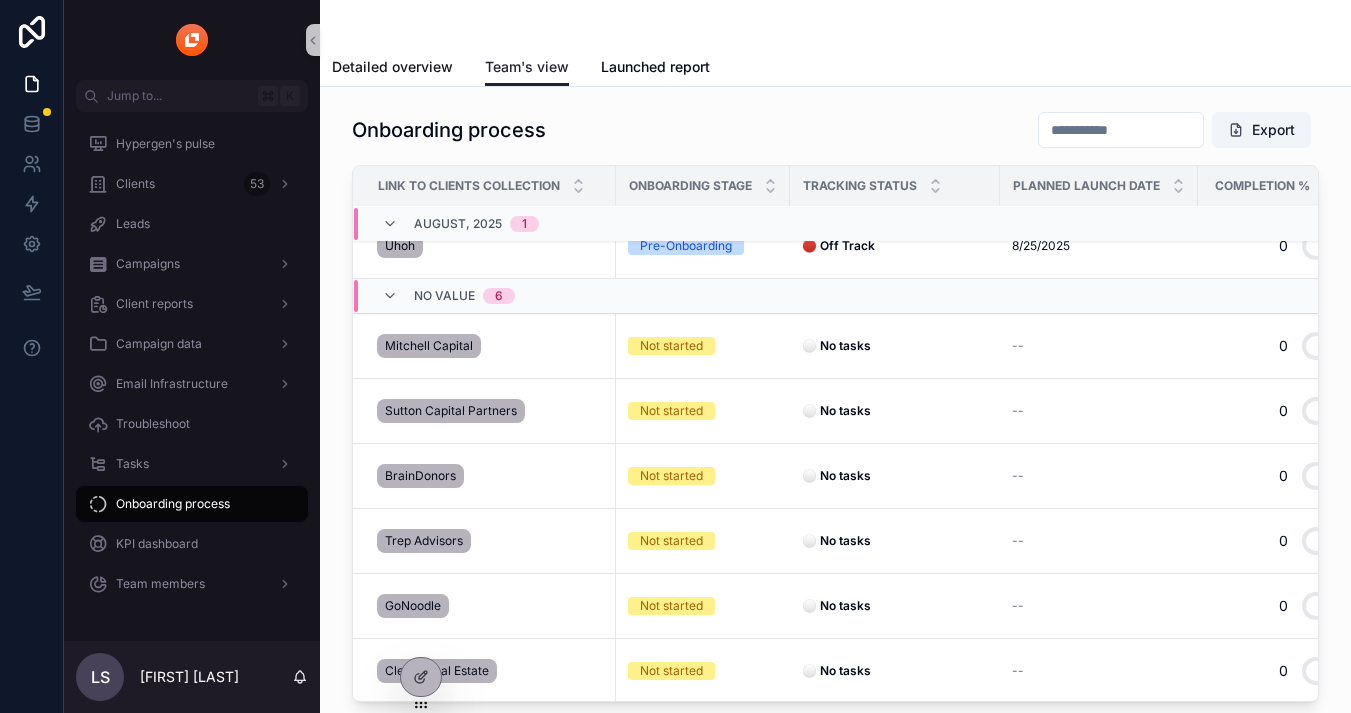 click on "Detailed overview" at bounding box center [392, 67] 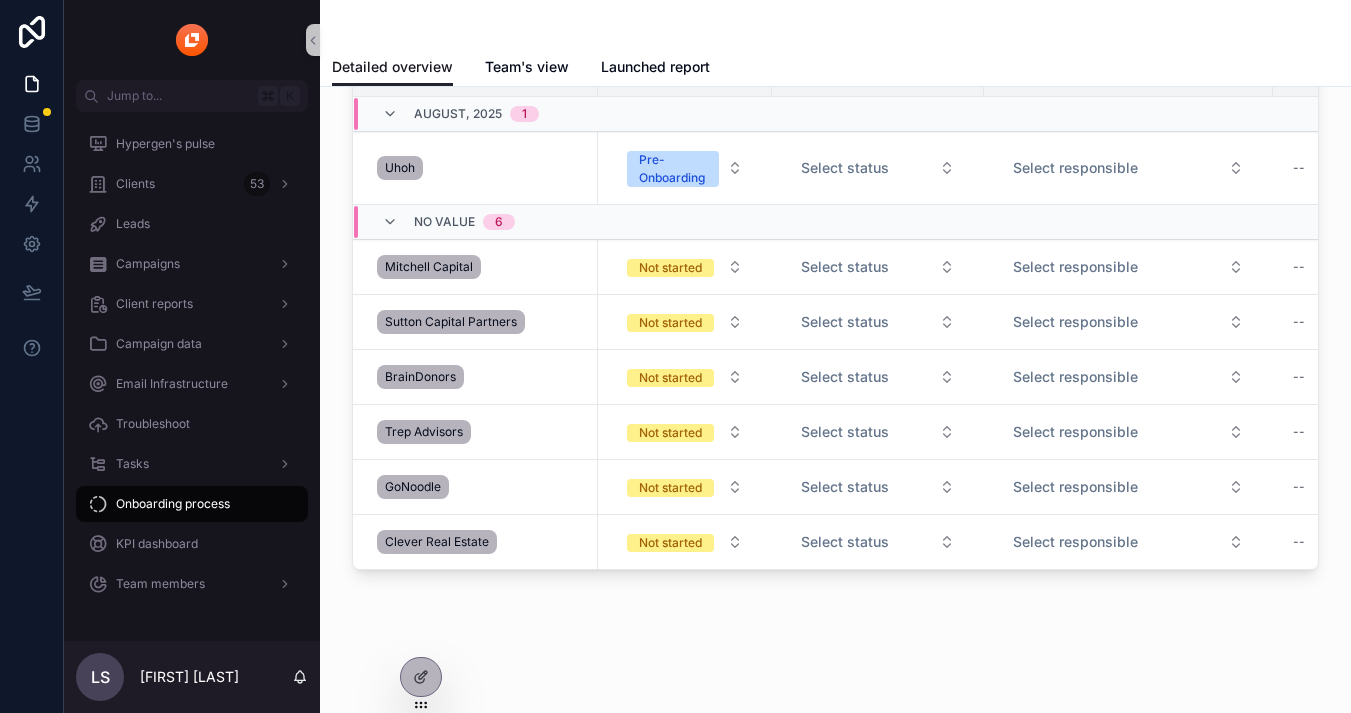 scroll, scrollTop: 115, scrollLeft: 0, axis: vertical 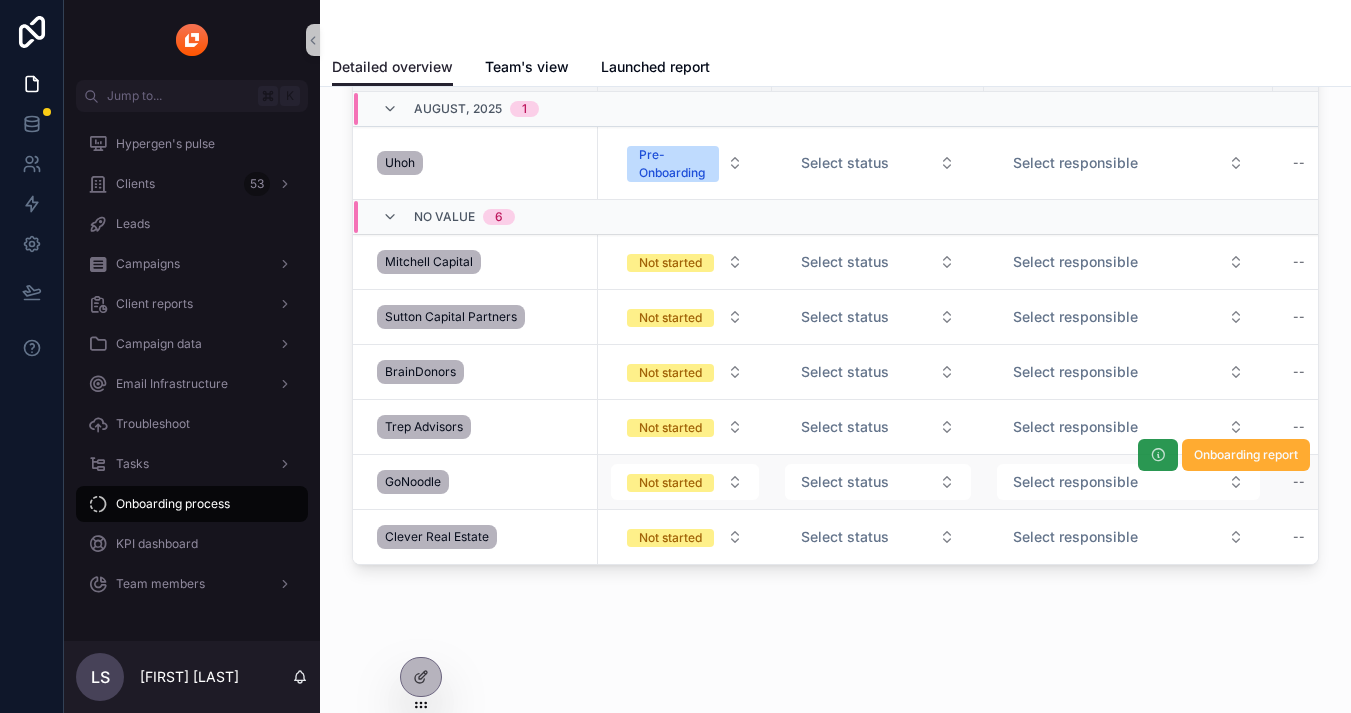 click at bounding box center (1158, 455) 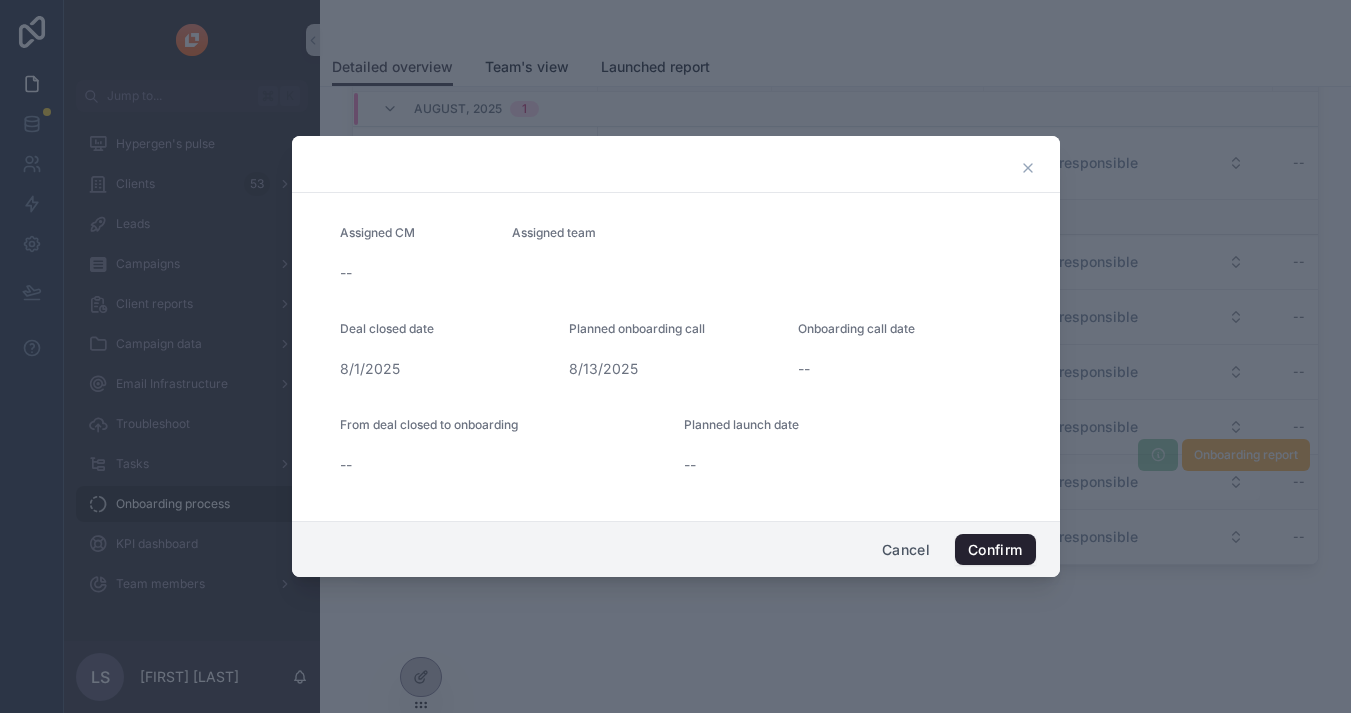 click 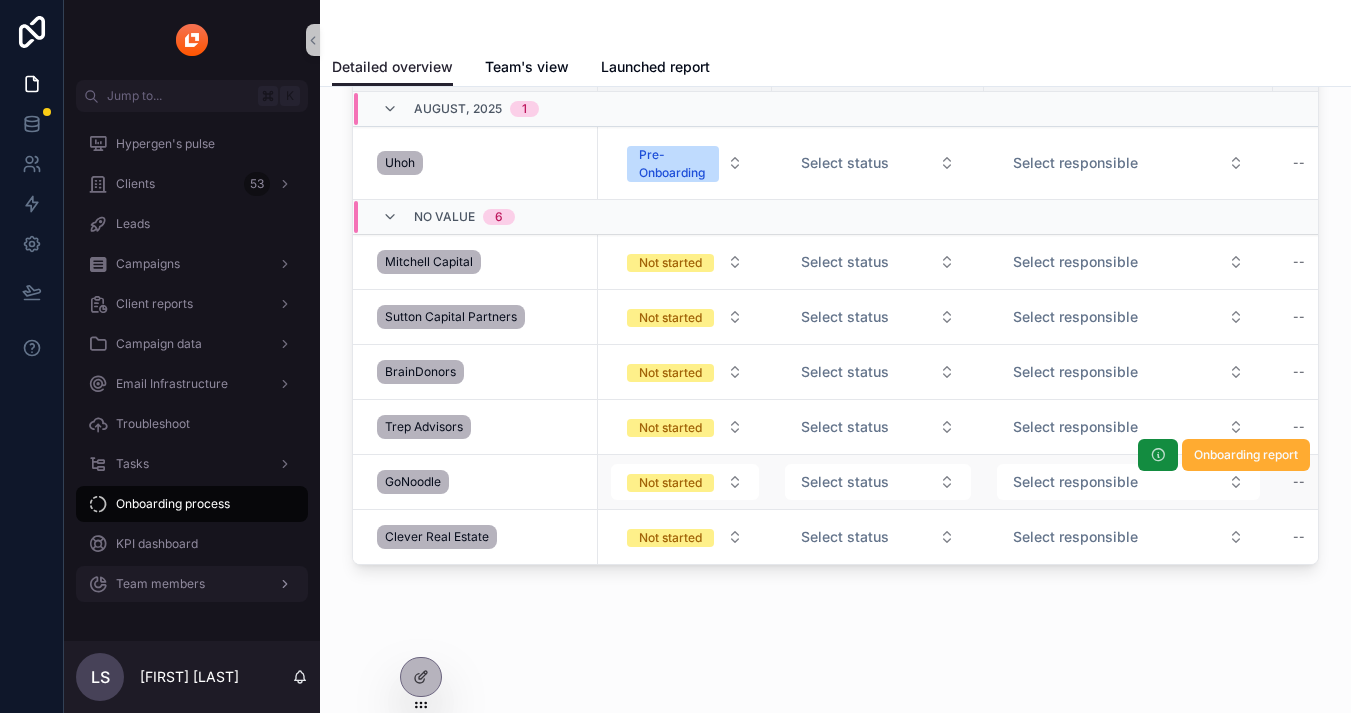 click on "Team members" at bounding box center (160, 584) 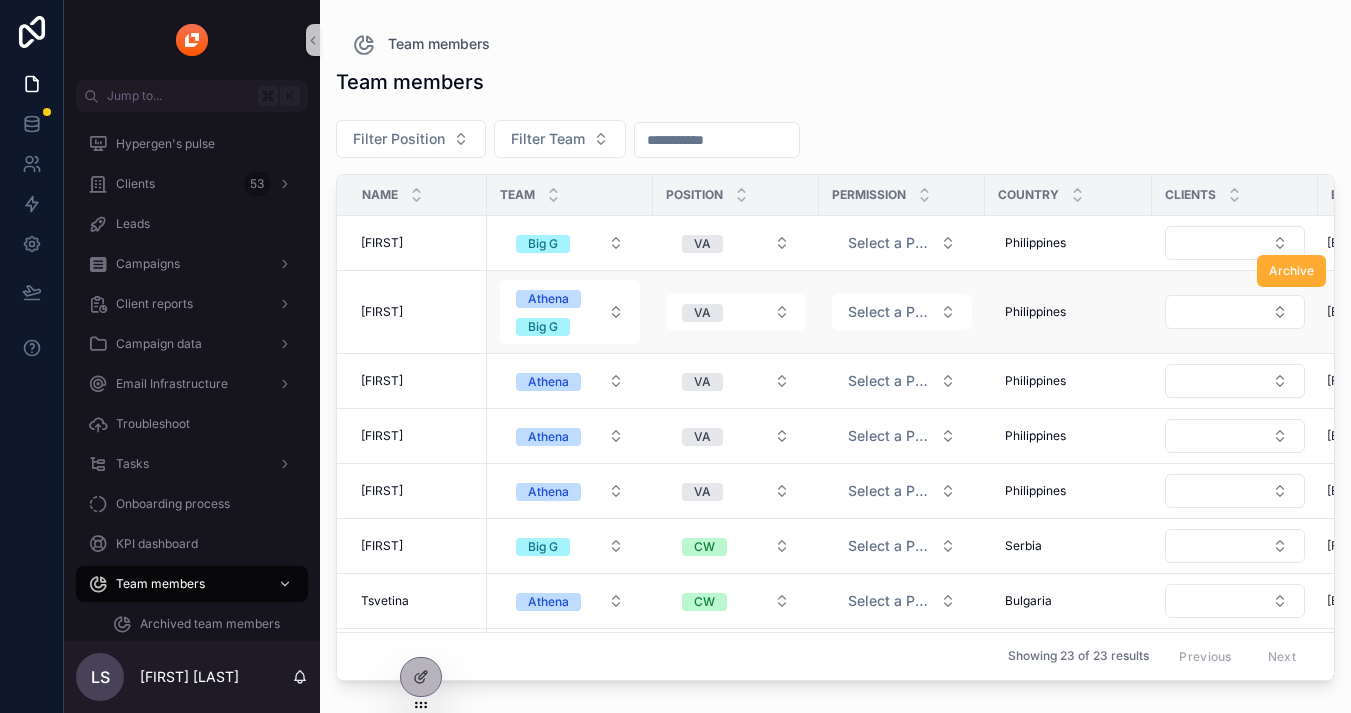 scroll, scrollTop: 0, scrollLeft: 0, axis: both 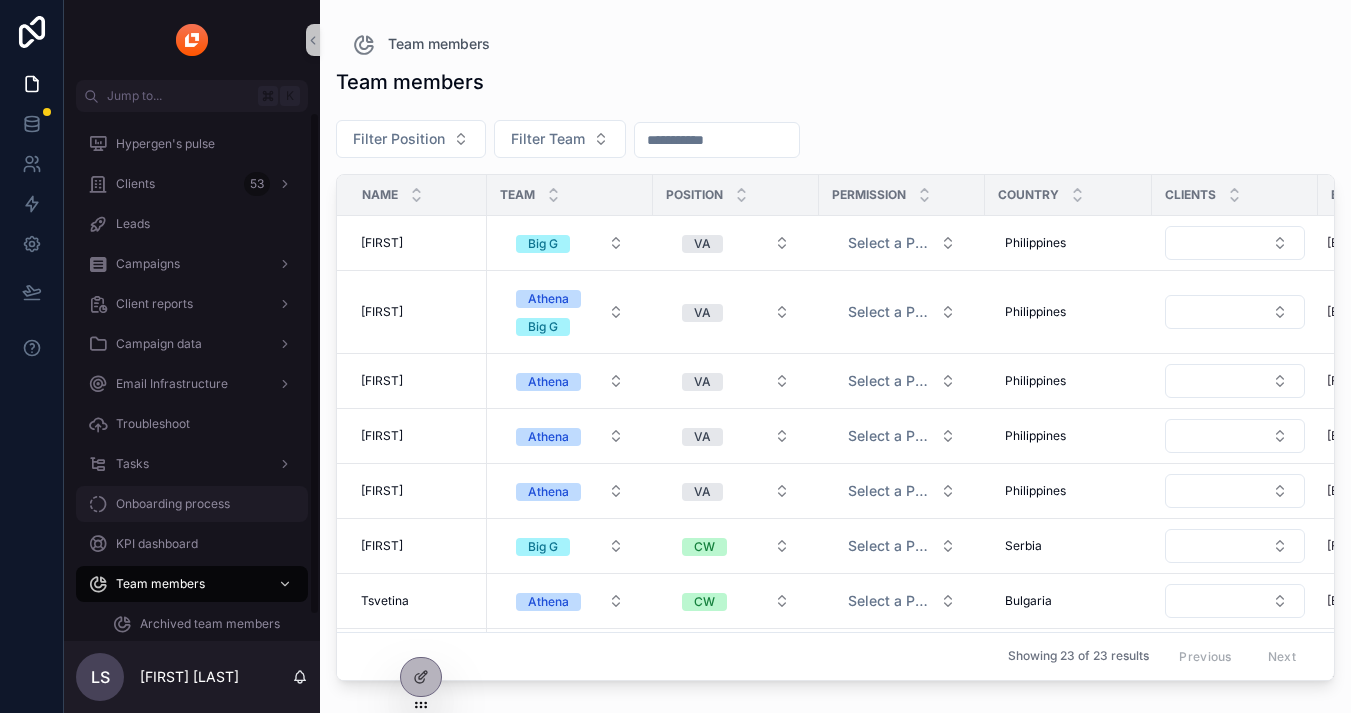 click on "Onboarding process" at bounding box center (192, 504) 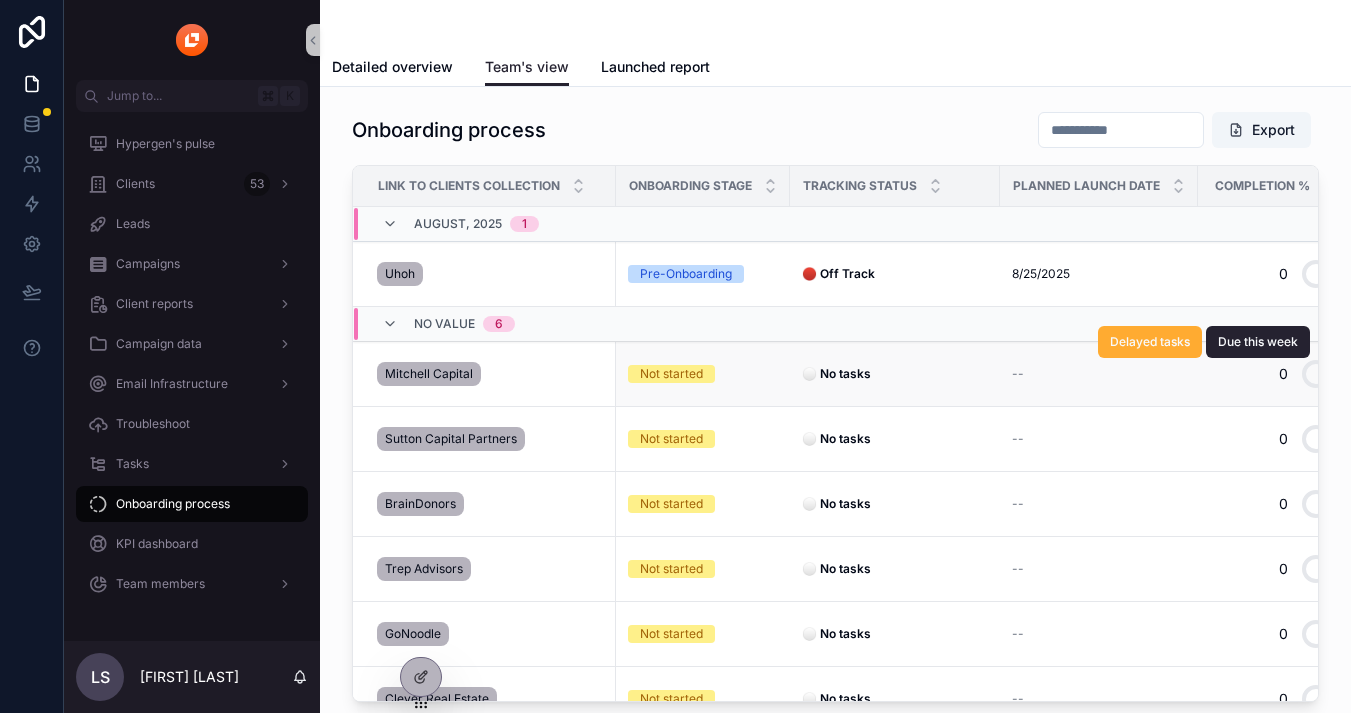 scroll, scrollTop: 30, scrollLeft: 0, axis: vertical 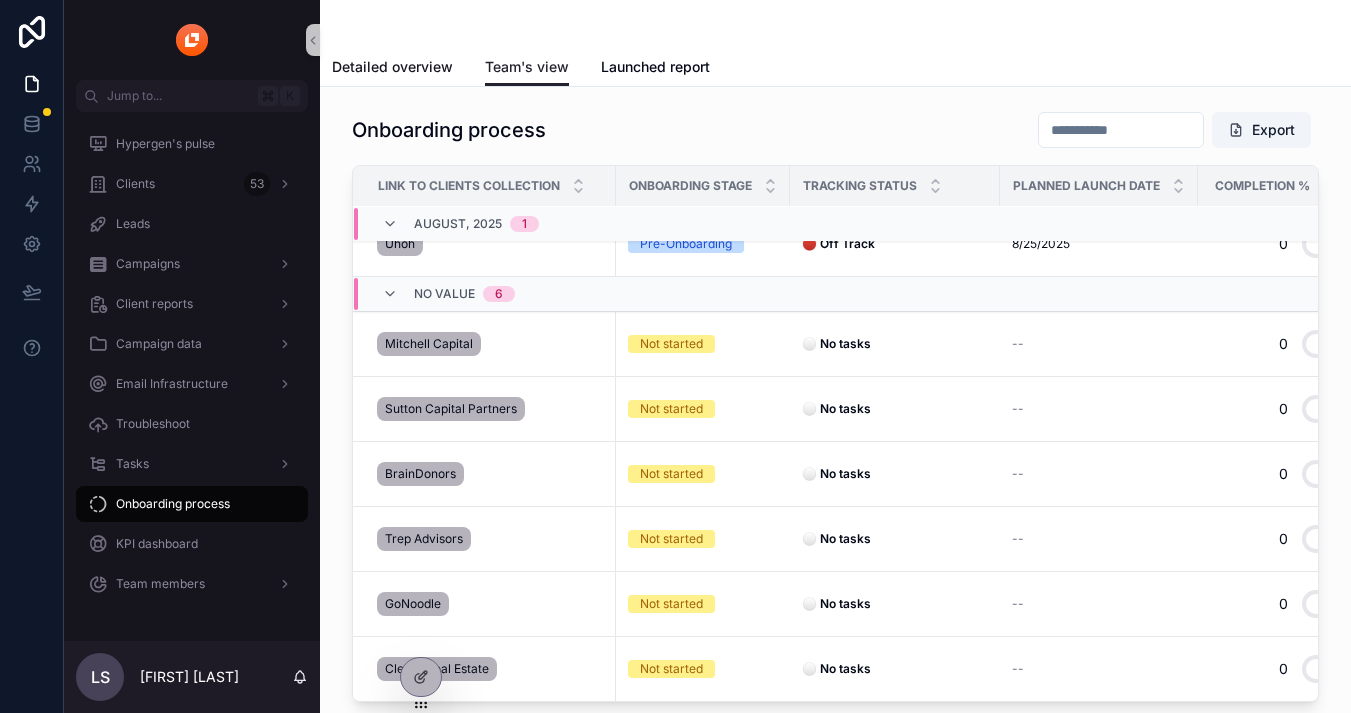 click on "Detailed overview" at bounding box center [392, 67] 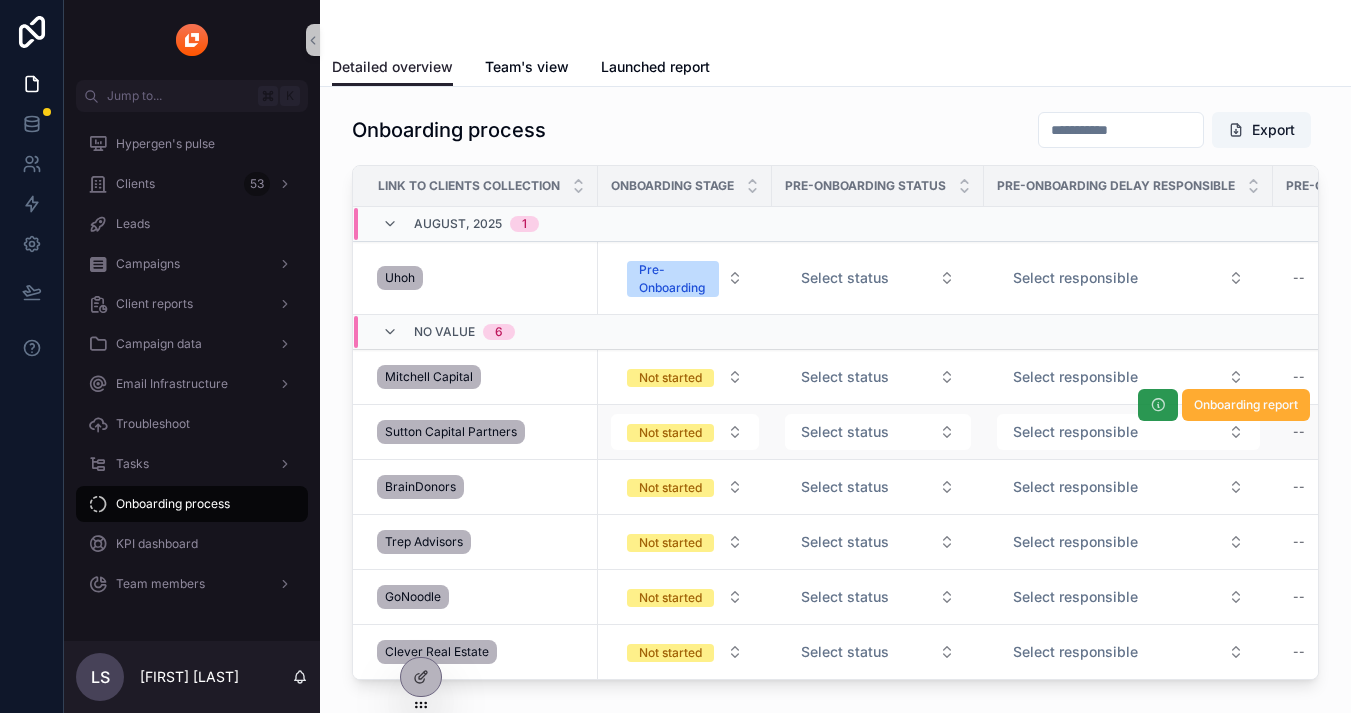 click at bounding box center [1158, 405] 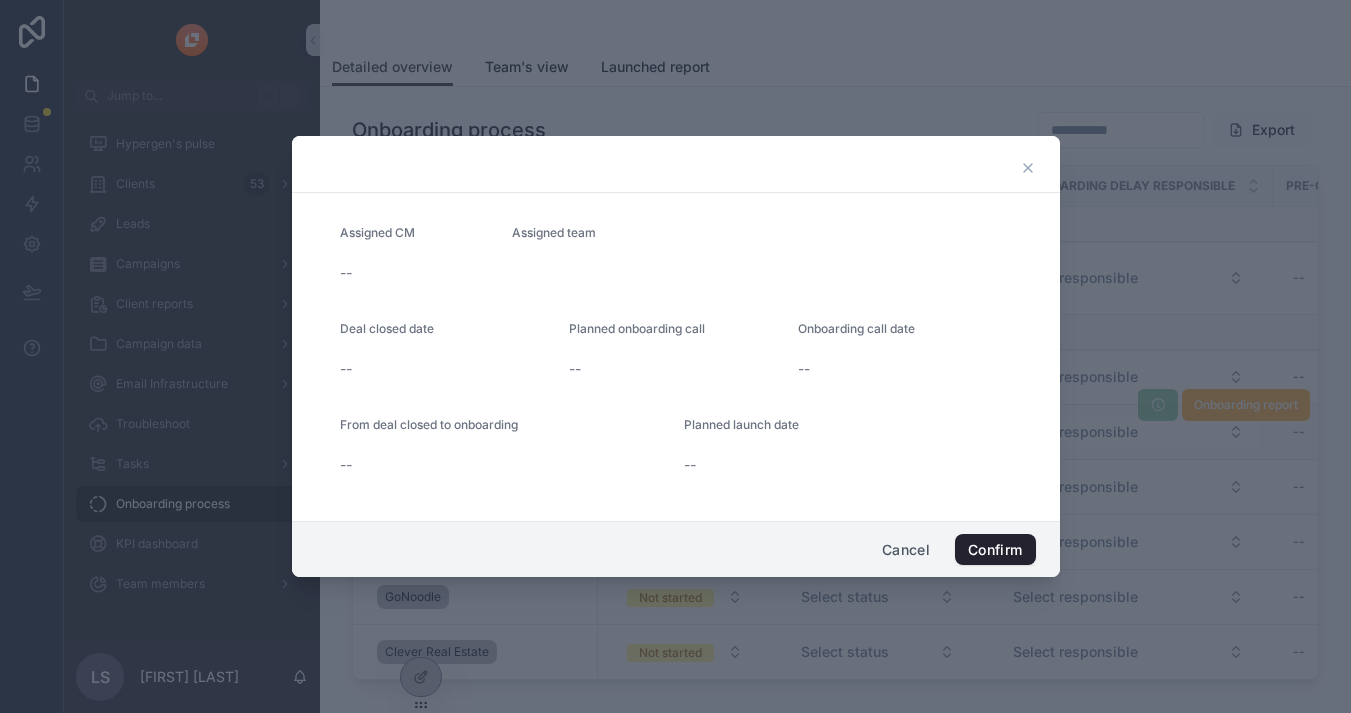 click 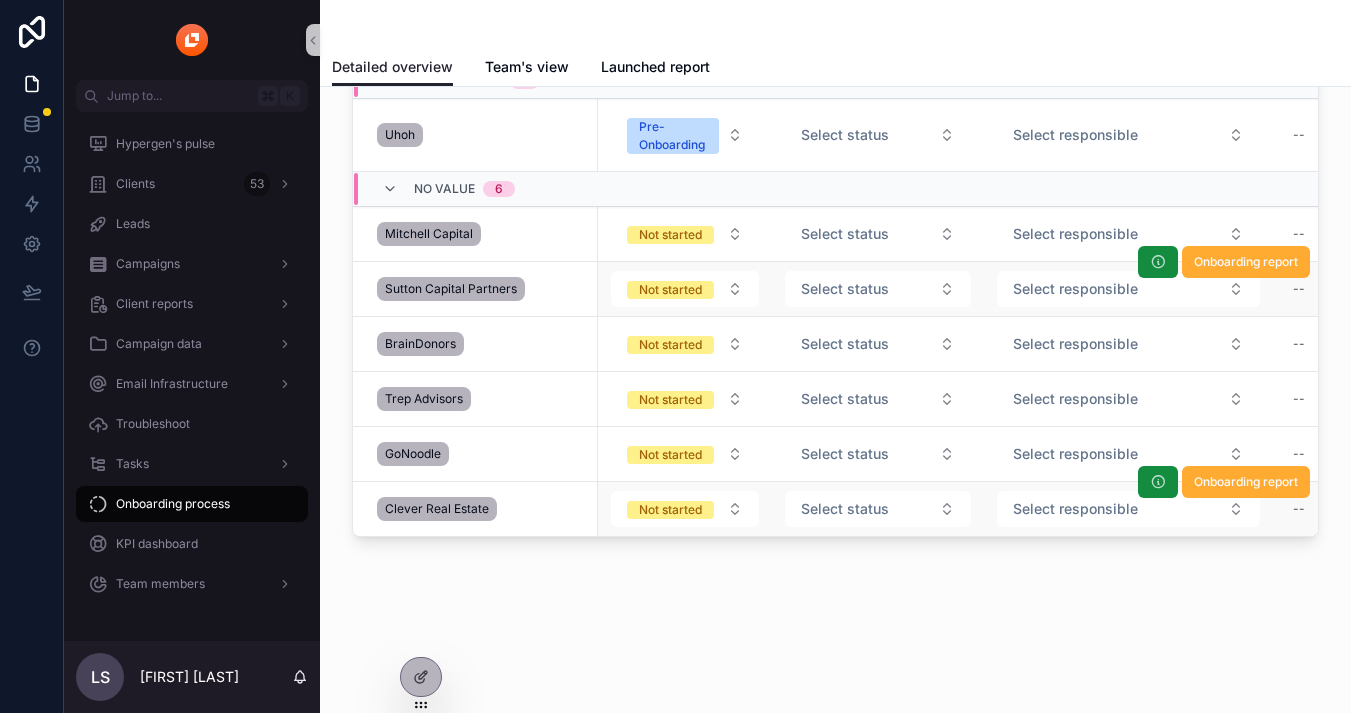 scroll, scrollTop: 0, scrollLeft: 0, axis: both 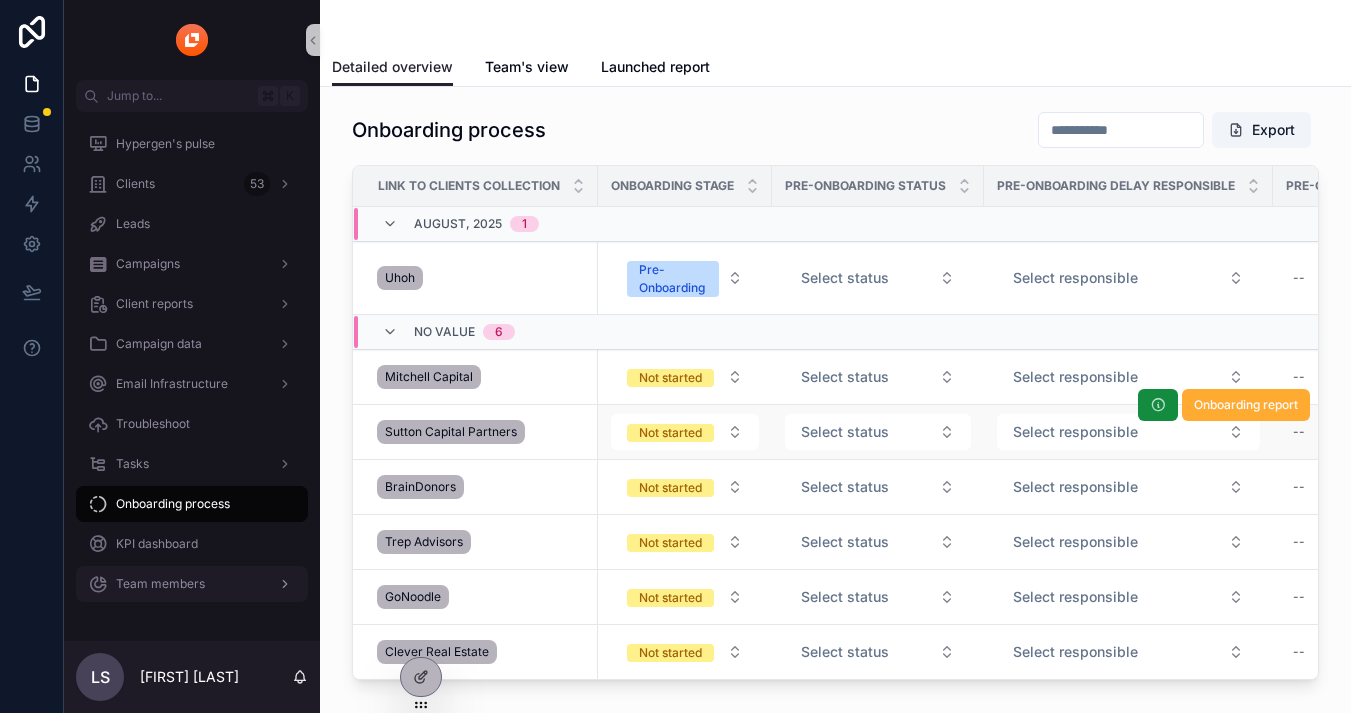click on "Team members" at bounding box center (192, 584) 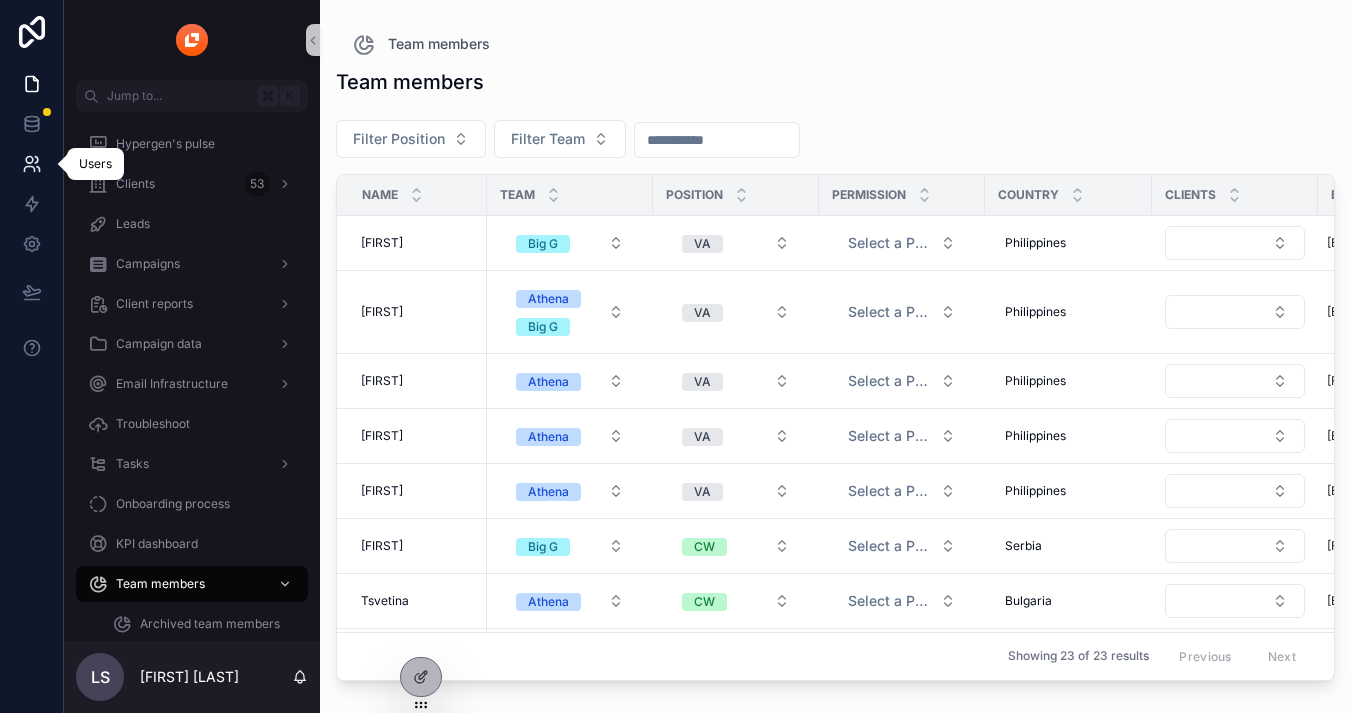 click 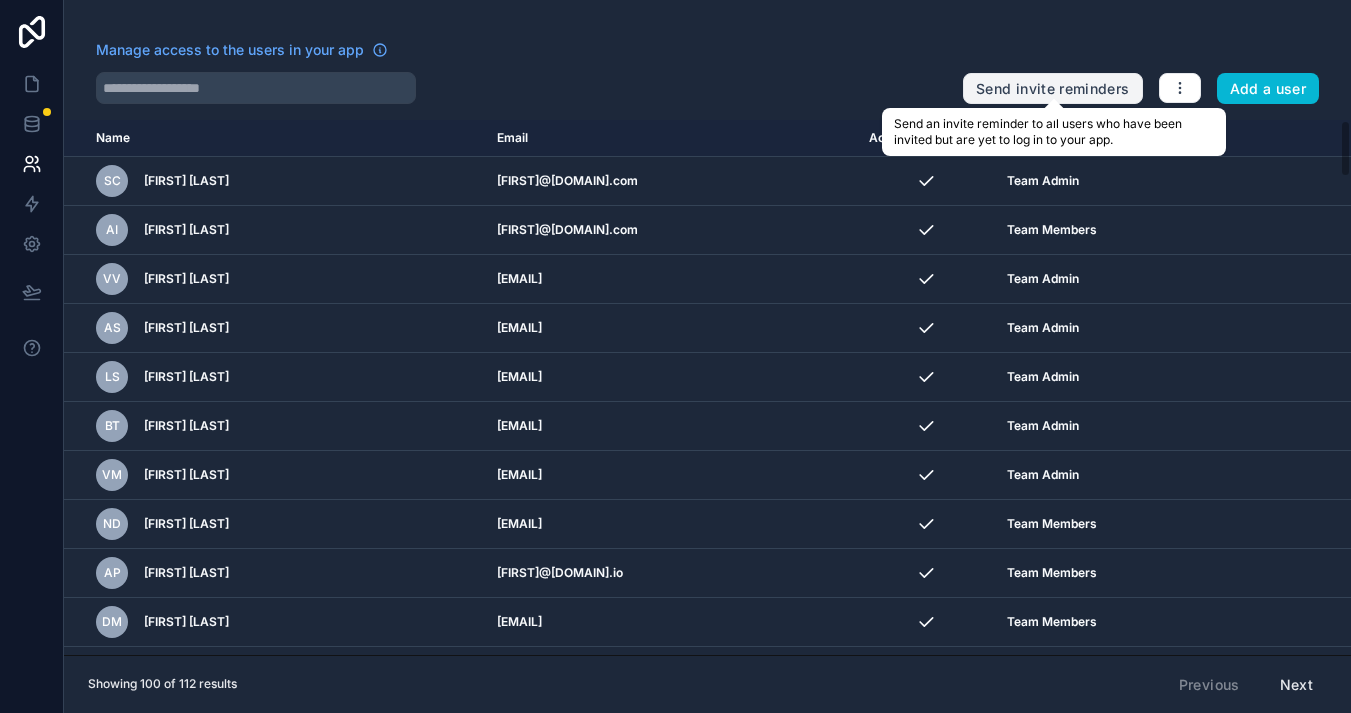 click on "Send invite reminders" at bounding box center [1052, 89] 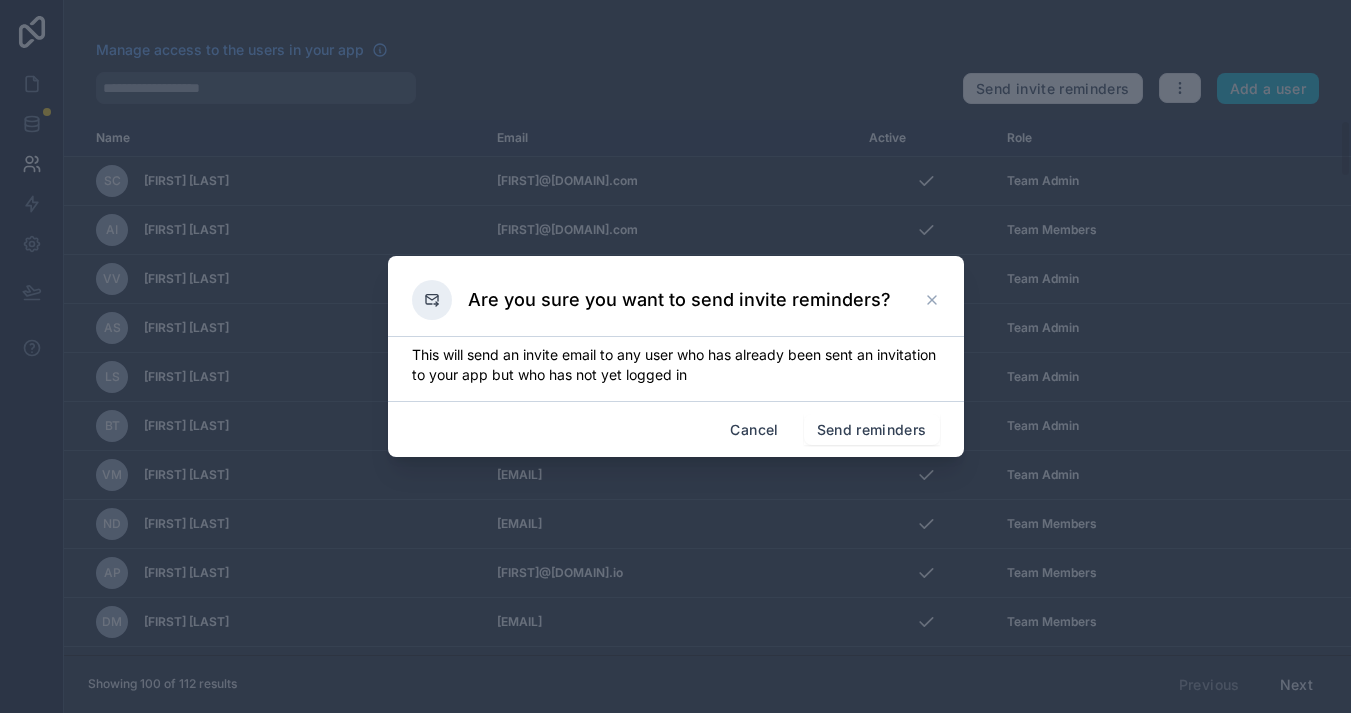click 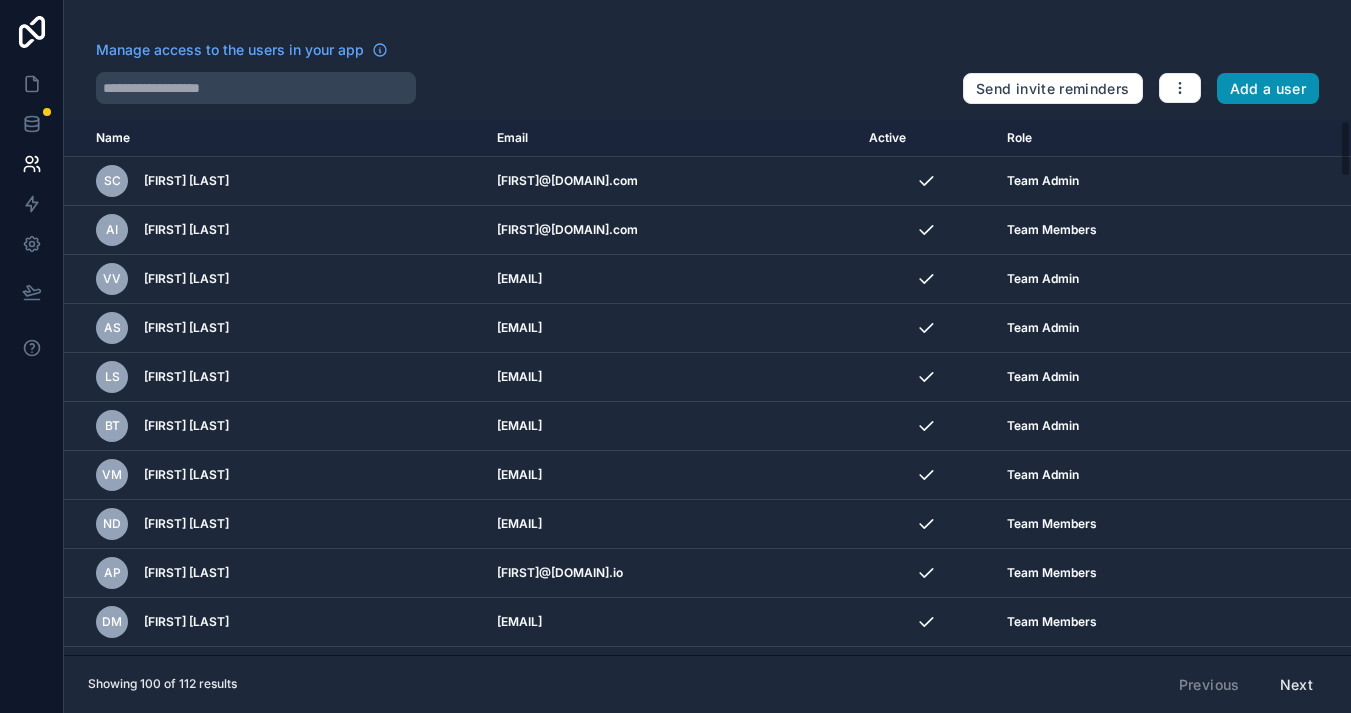 click on "Add a user" at bounding box center [1268, 89] 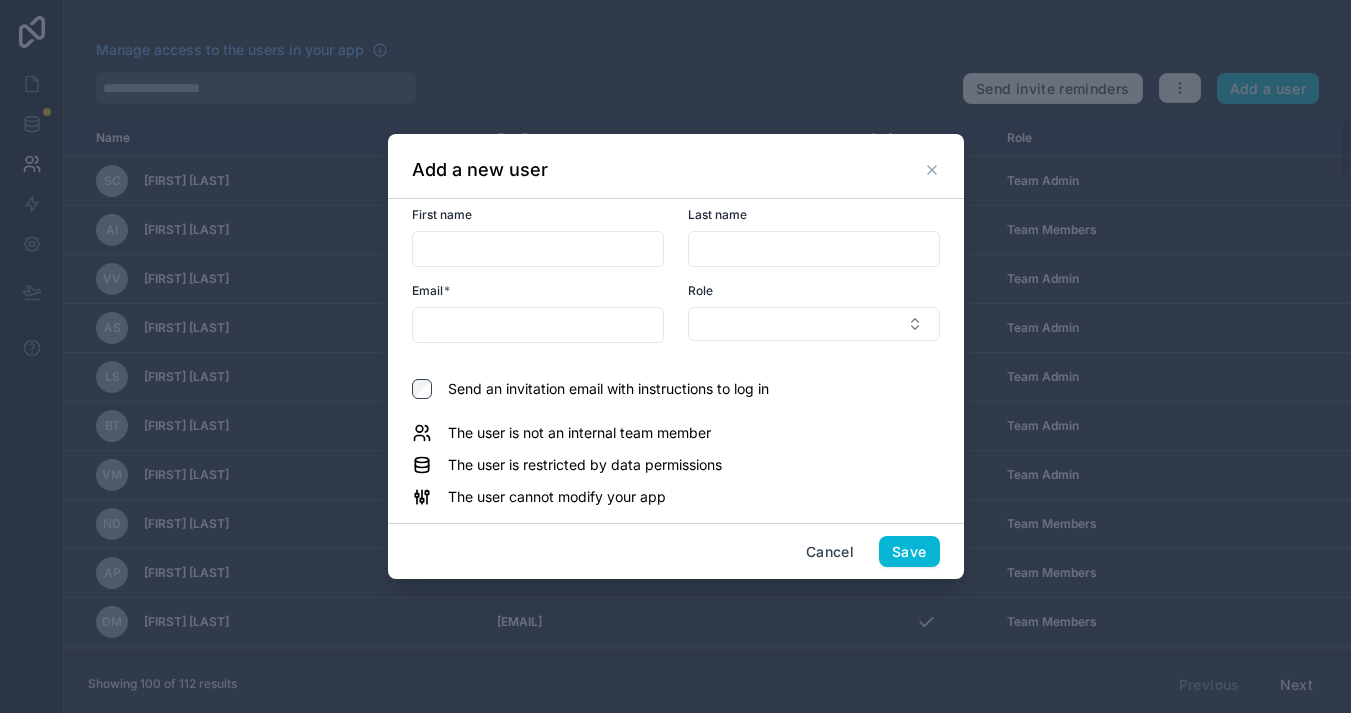 click at bounding box center (538, 249) 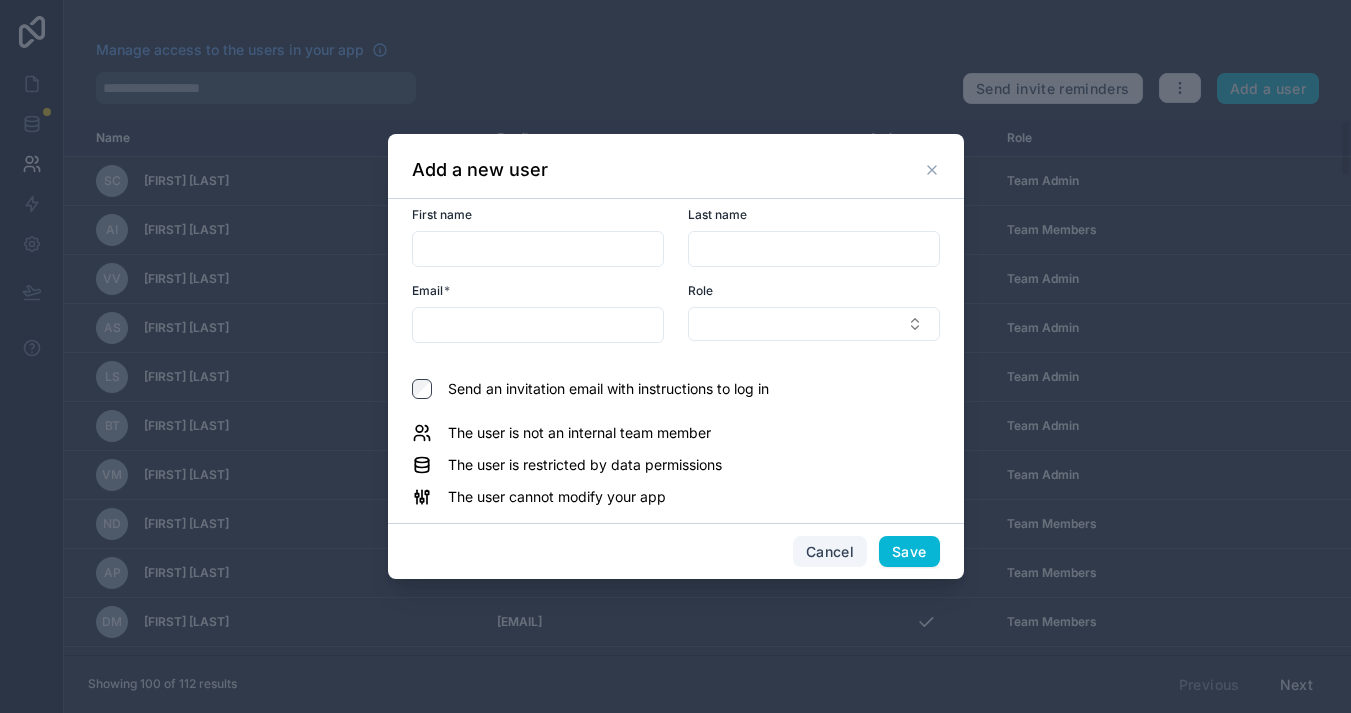 click on "Cancel" at bounding box center [830, 552] 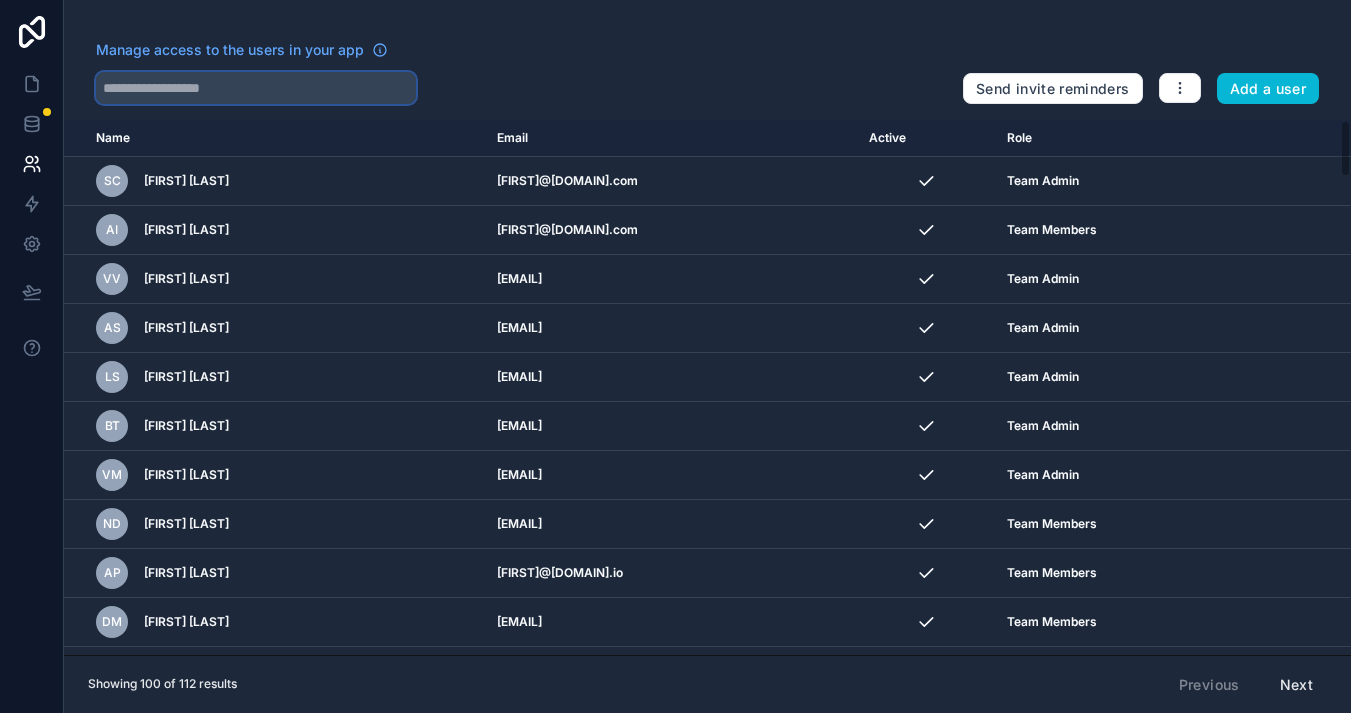 click at bounding box center (256, 88) 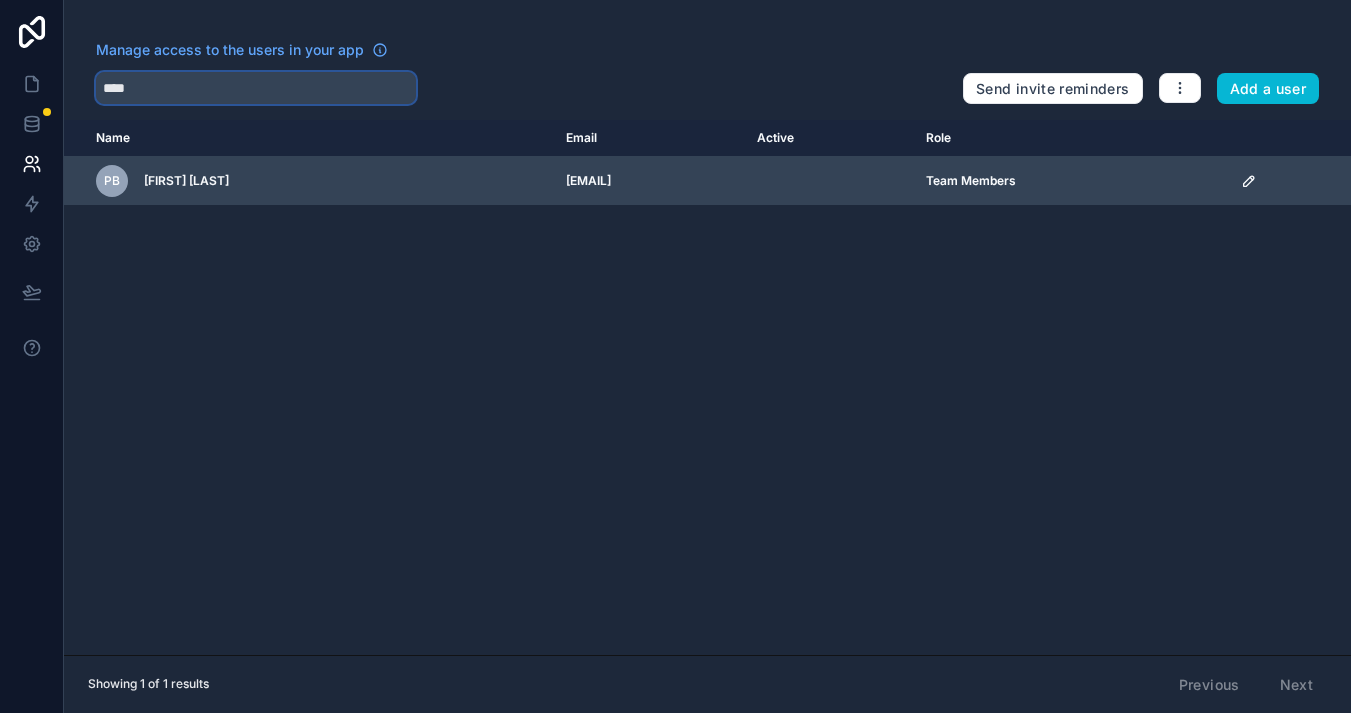 type on "****" 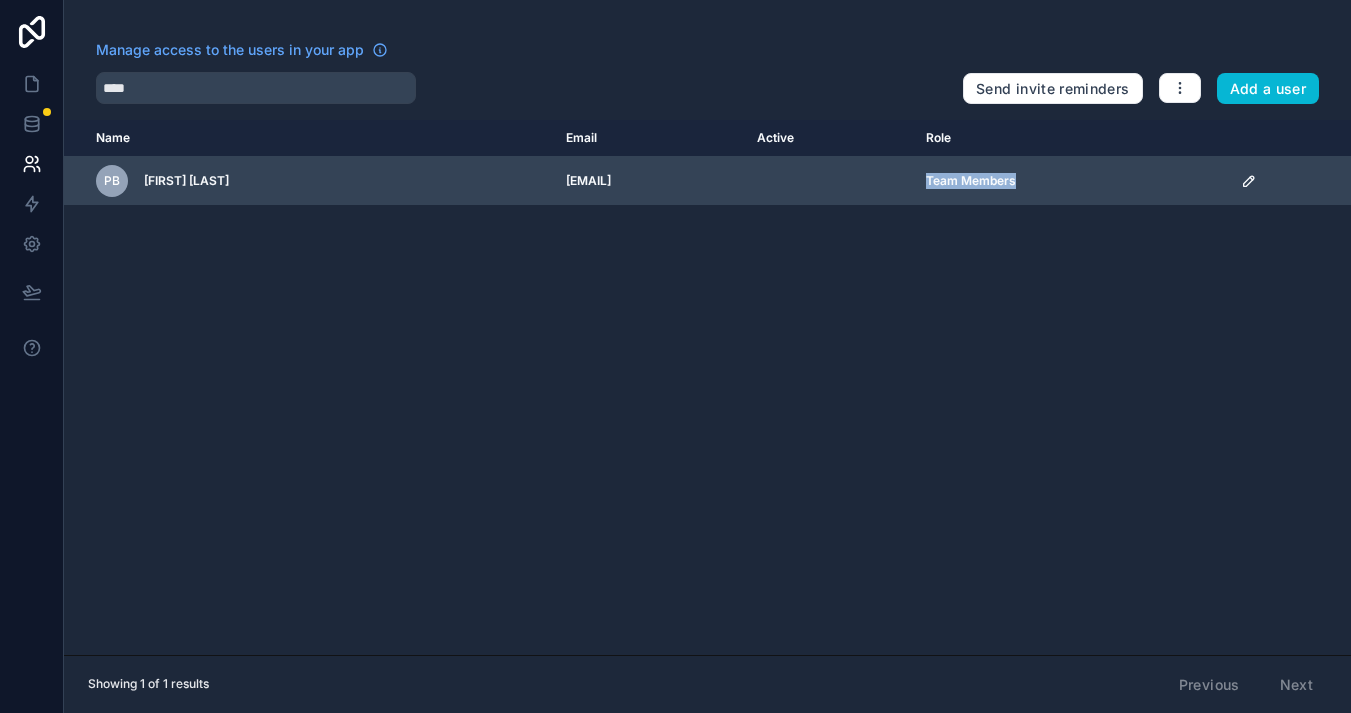 click on "Team Members" at bounding box center (1072, 181) 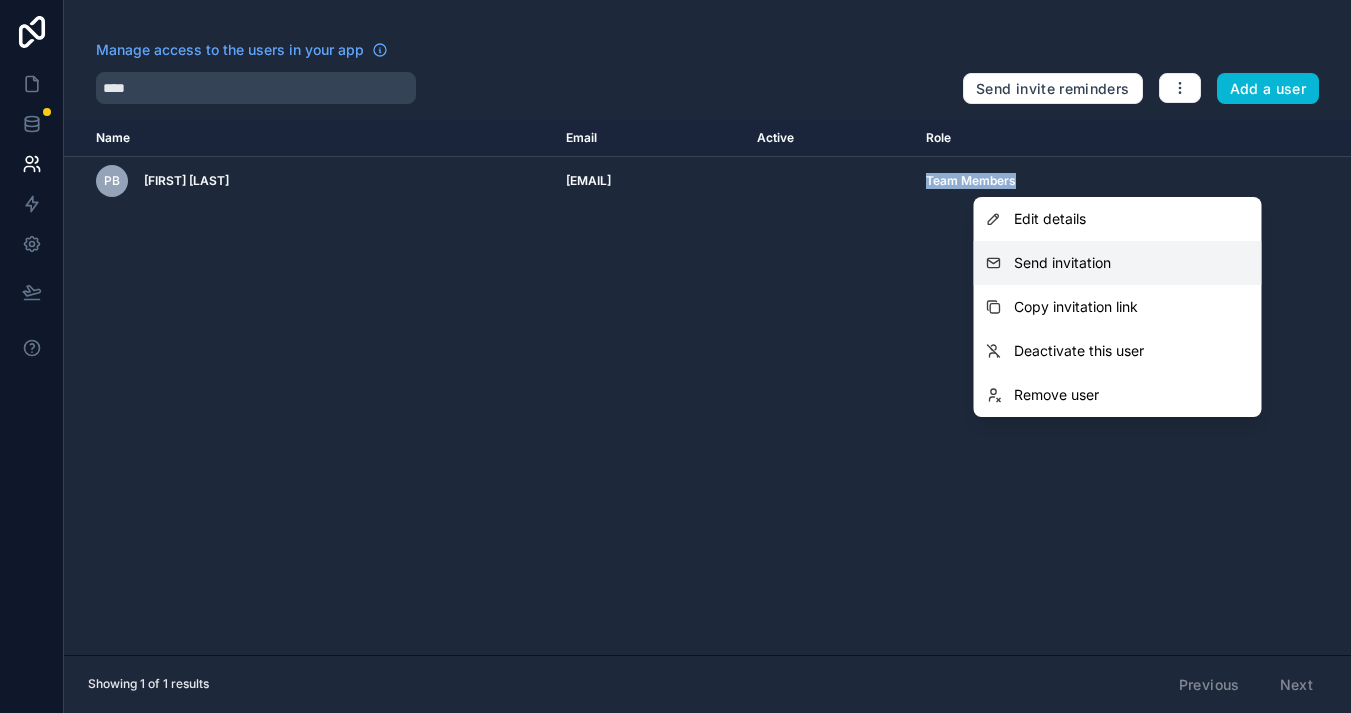click on "Send invitation" at bounding box center (1062, 263) 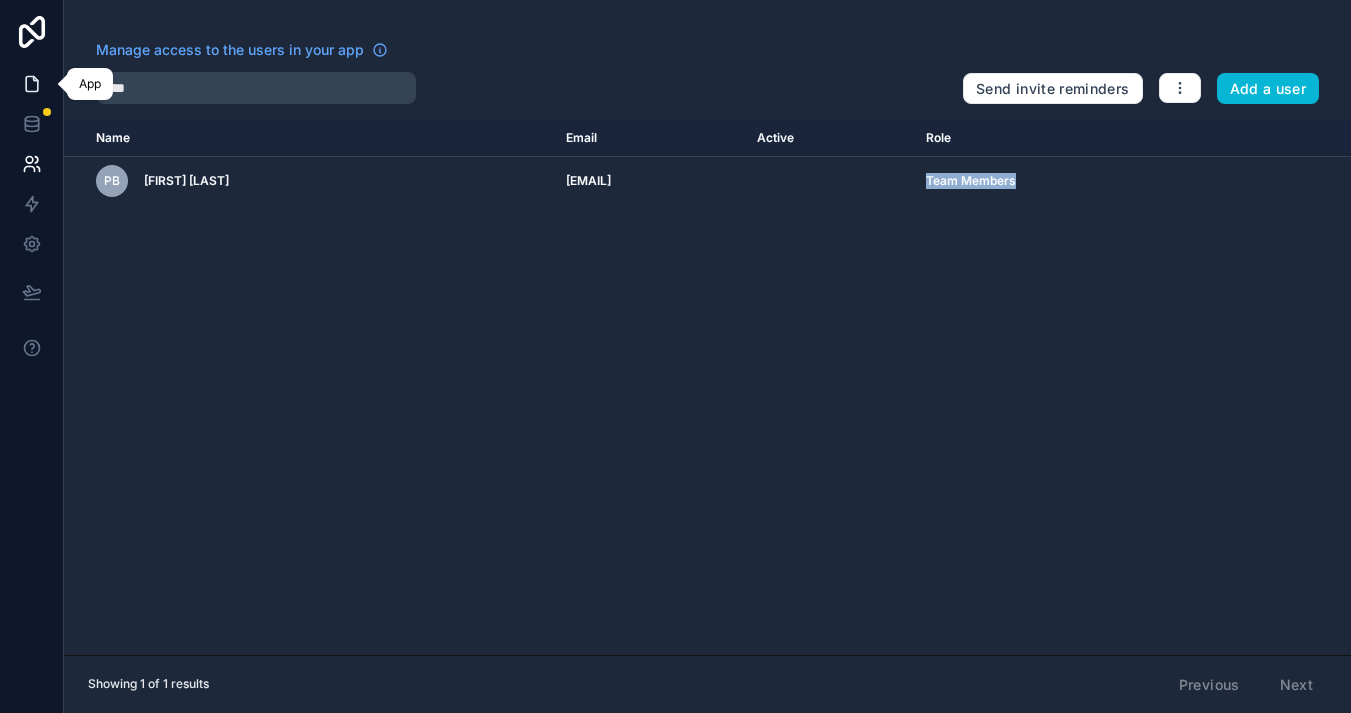 click 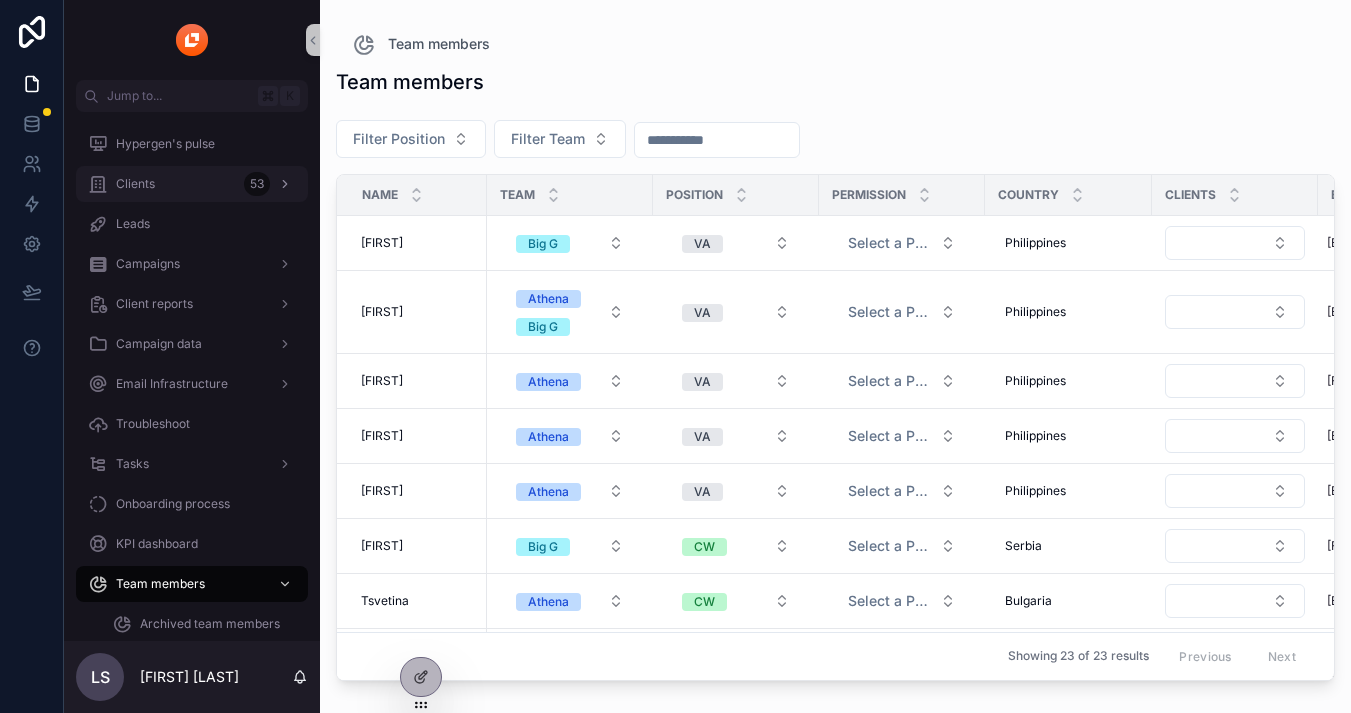 click on "Clients 53" at bounding box center [192, 184] 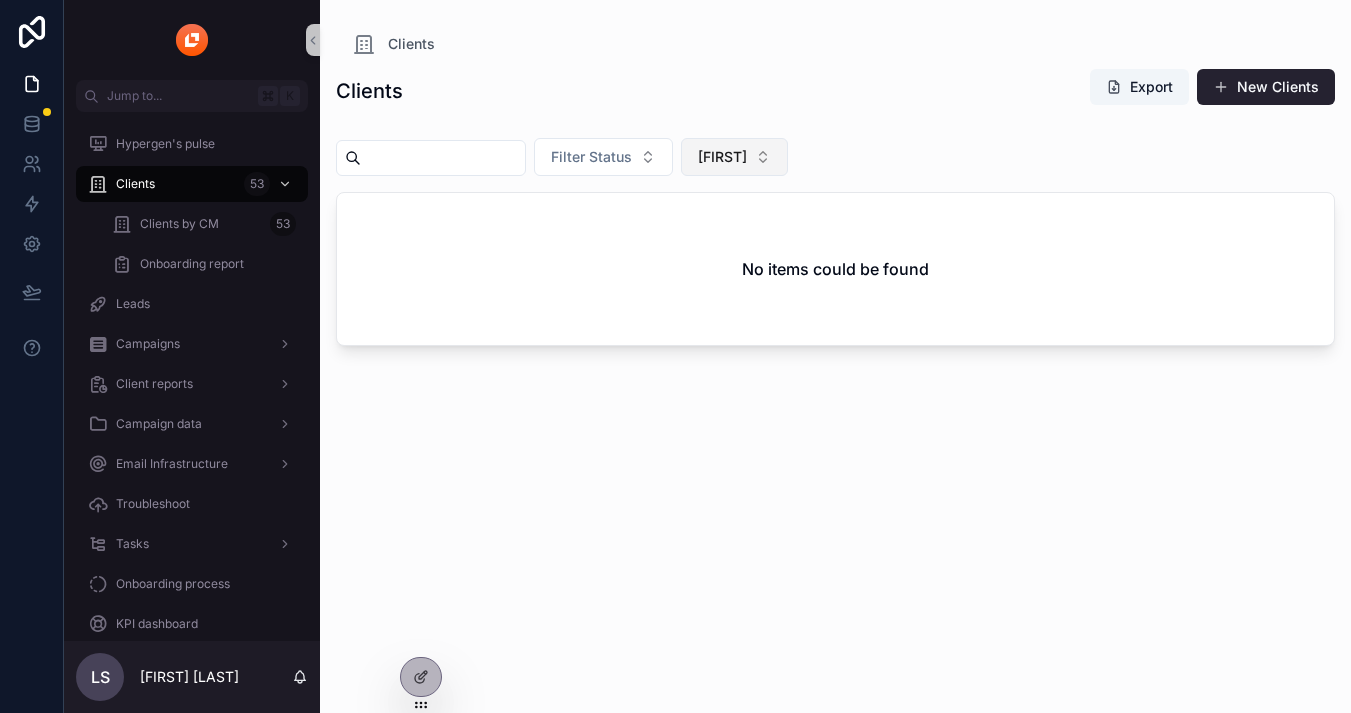 click on "[FIRST]" at bounding box center (722, 157) 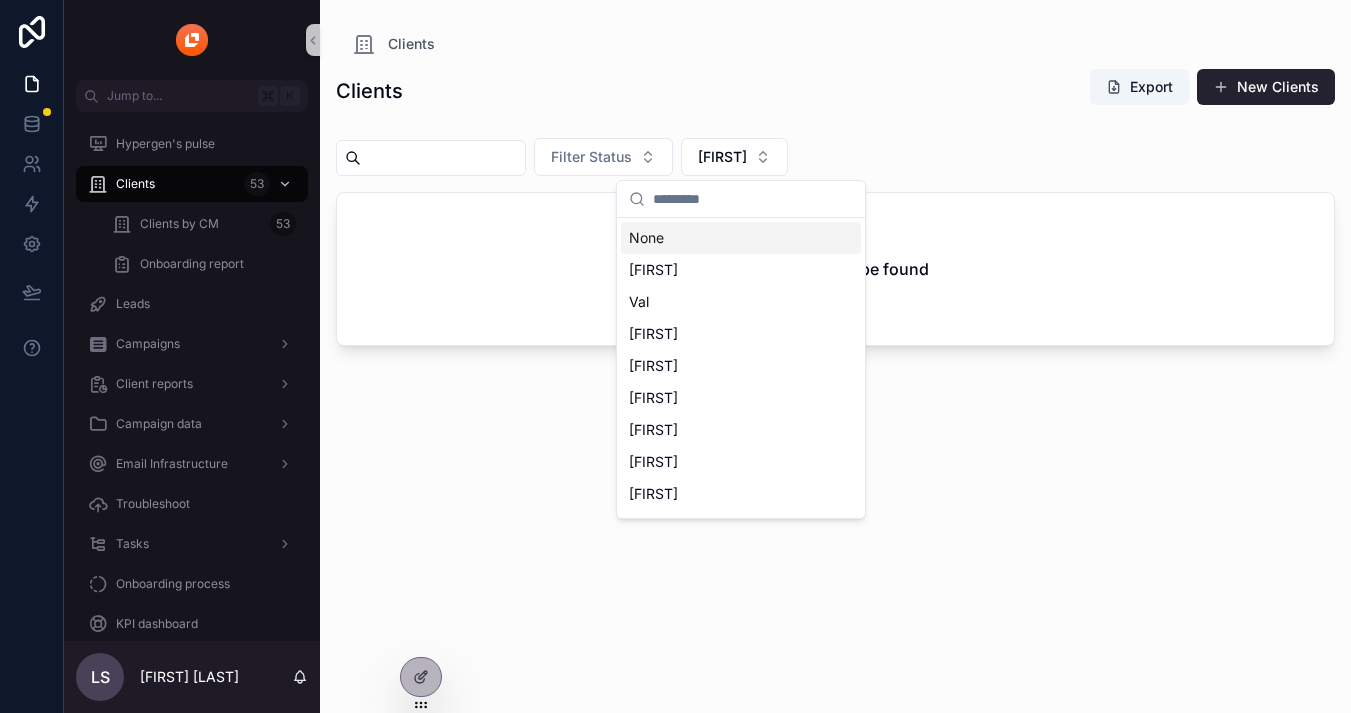 click on "None" at bounding box center [741, 238] 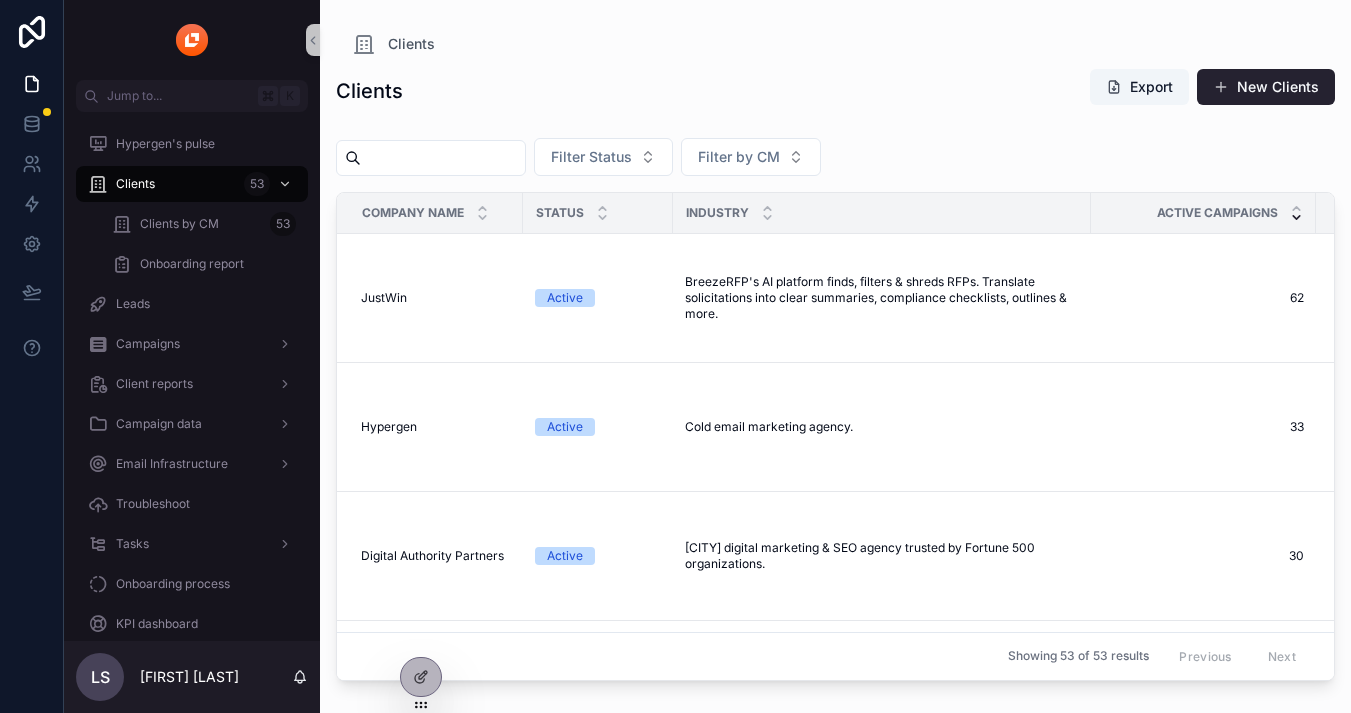 click at bounding box center (443, 158) 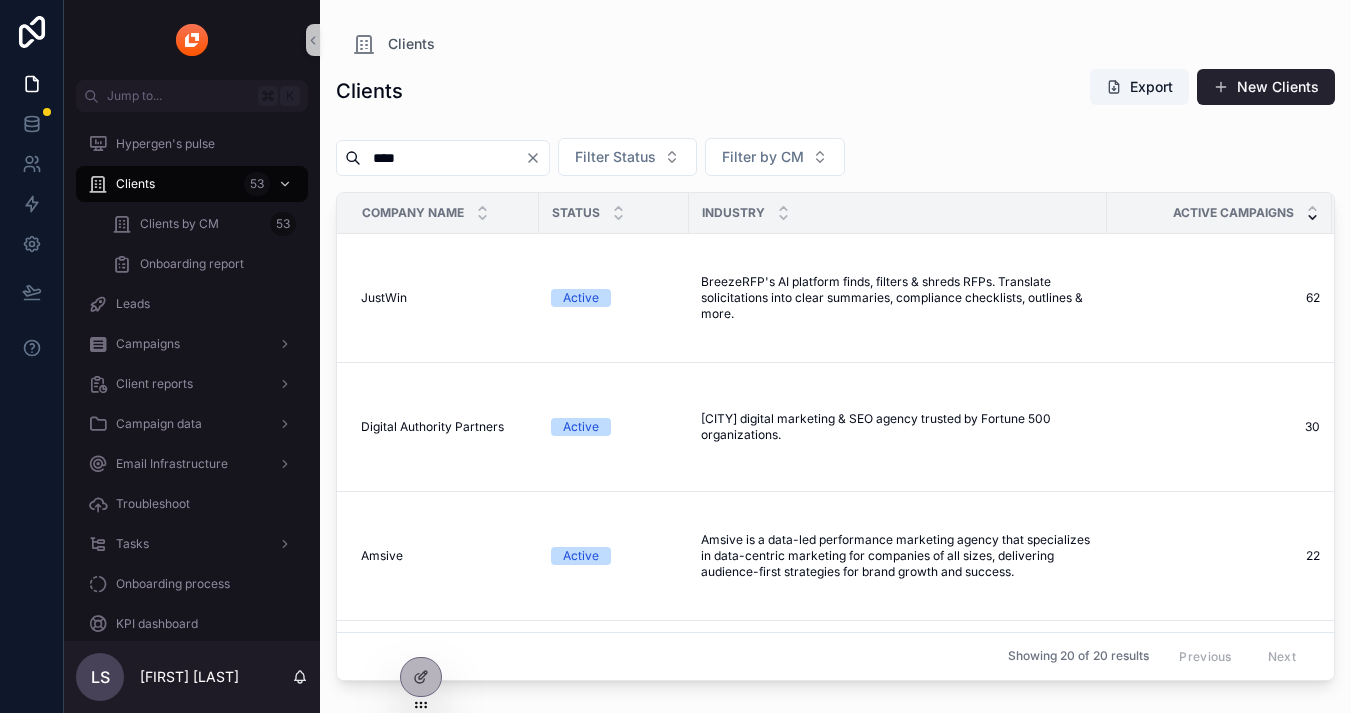 type on "****" 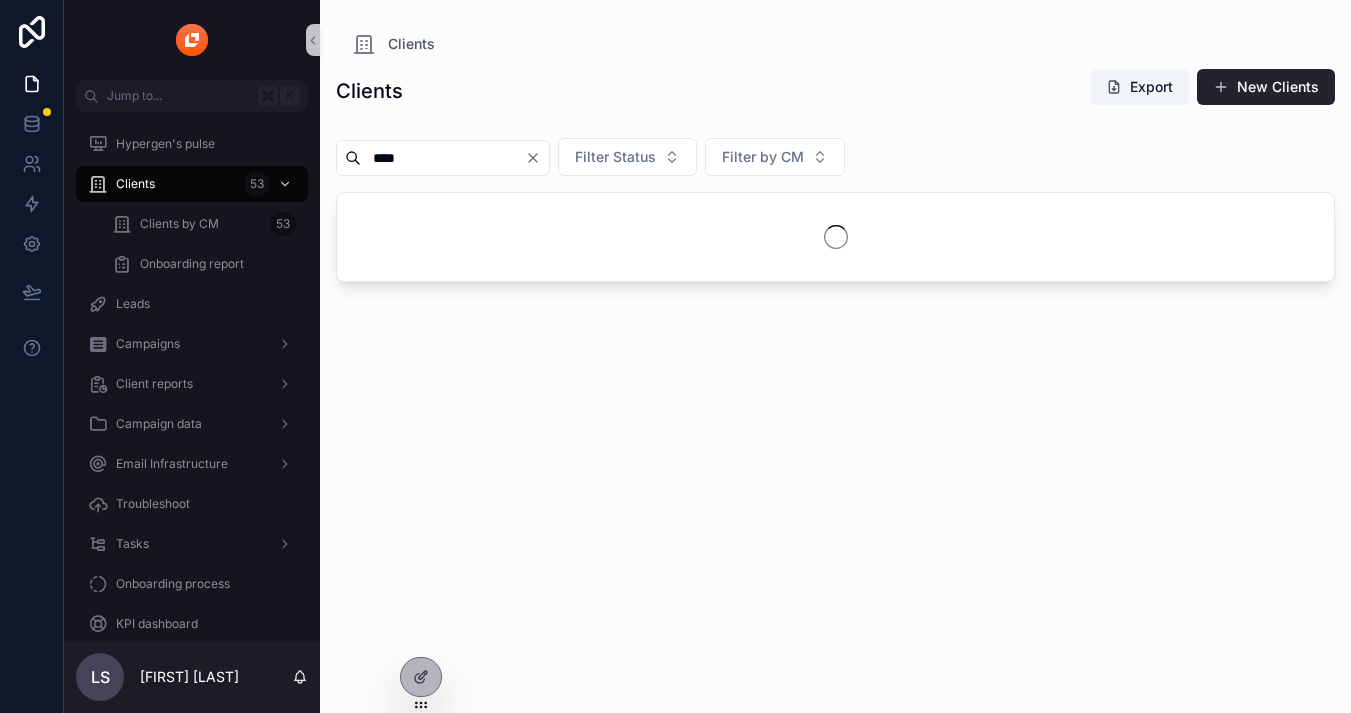click at bounding box center (835, 237) 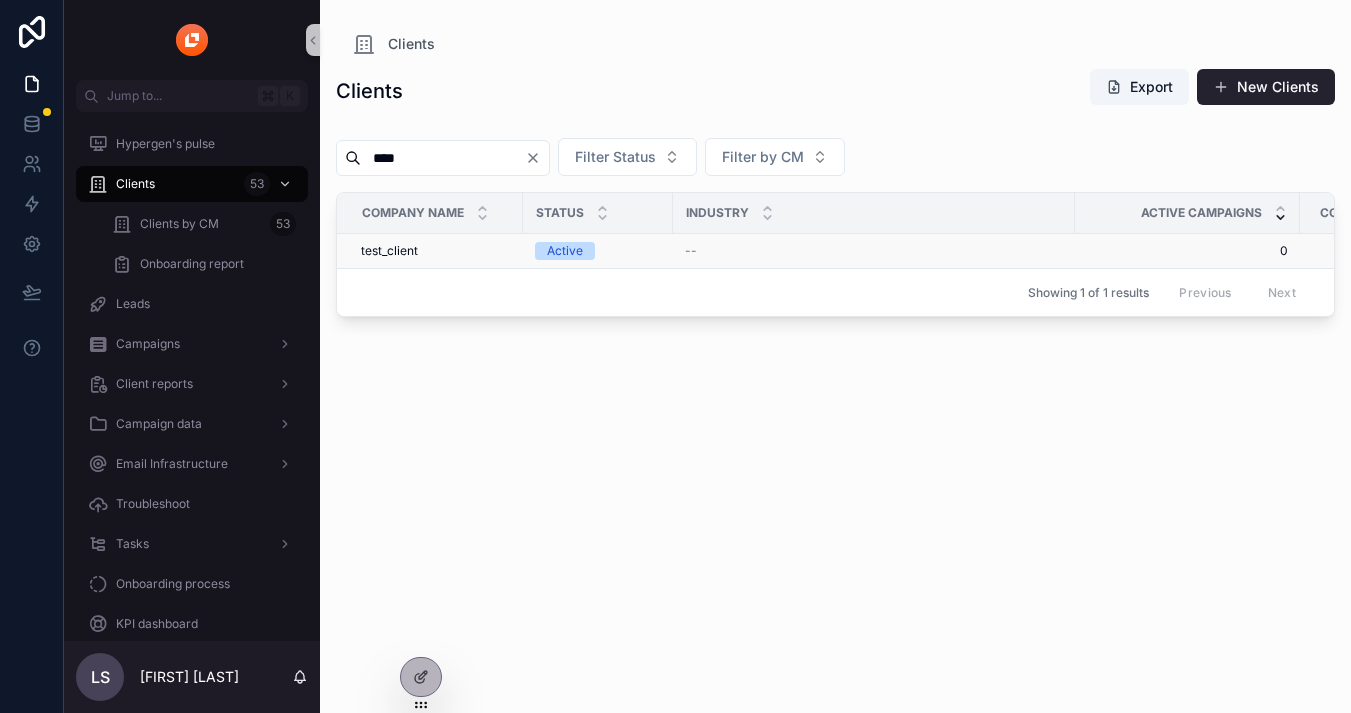 click on "test_client" at bounding box center [389, 251] 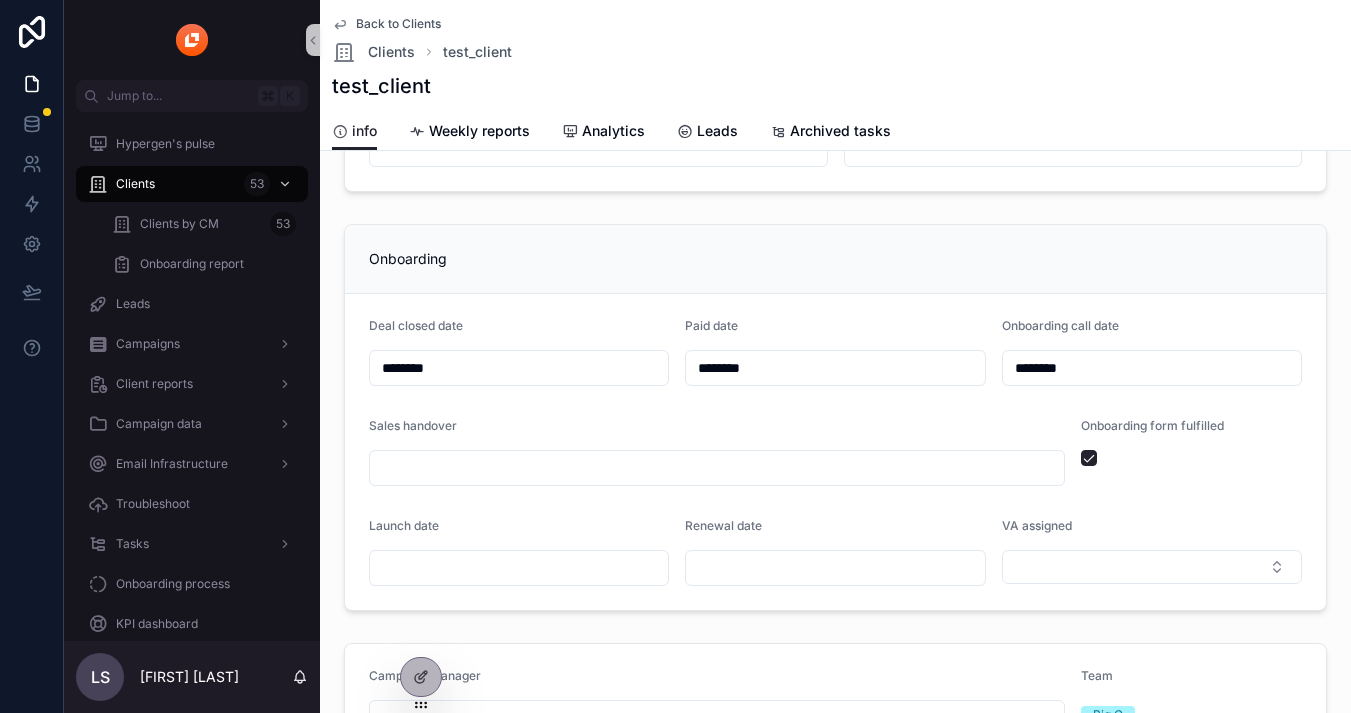 scroll, scrollTop: 238, scrollLeft: 0, axis: vertical 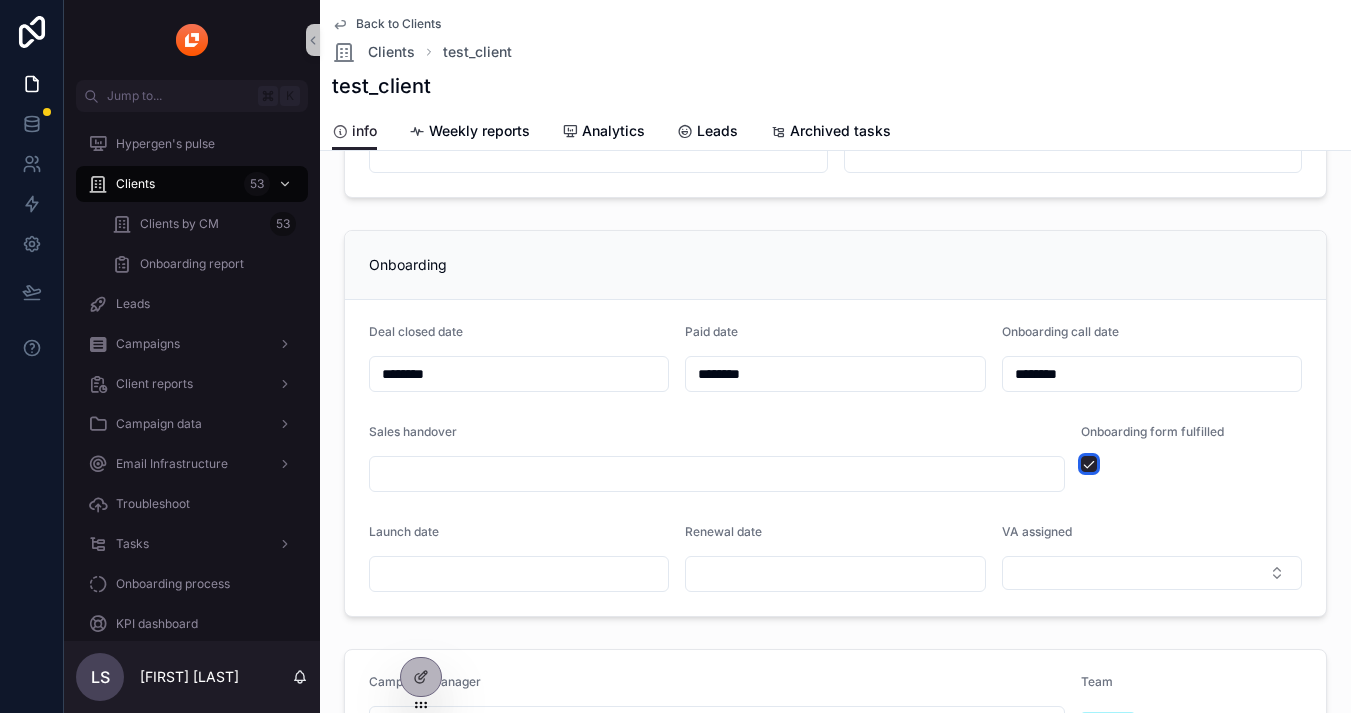 click at bounding box center (1089, 464) 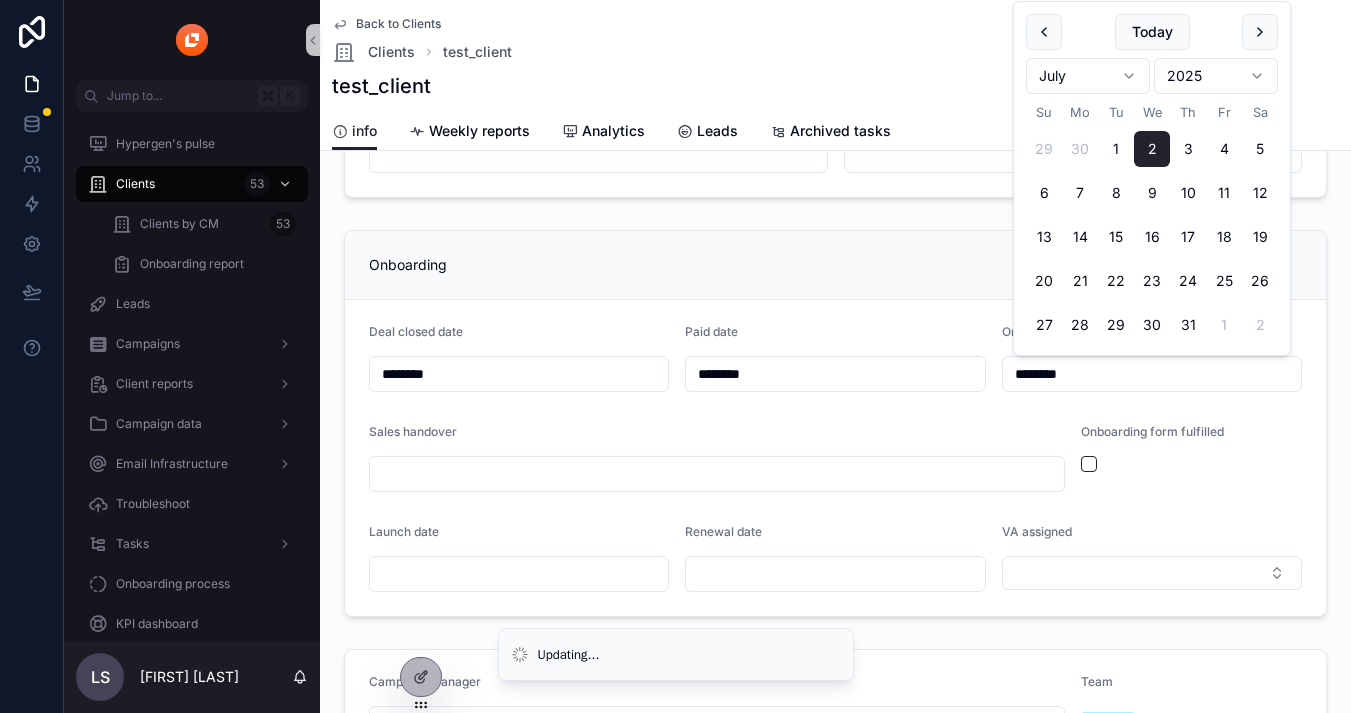 click on "********" at bounding box center (1152, 374) 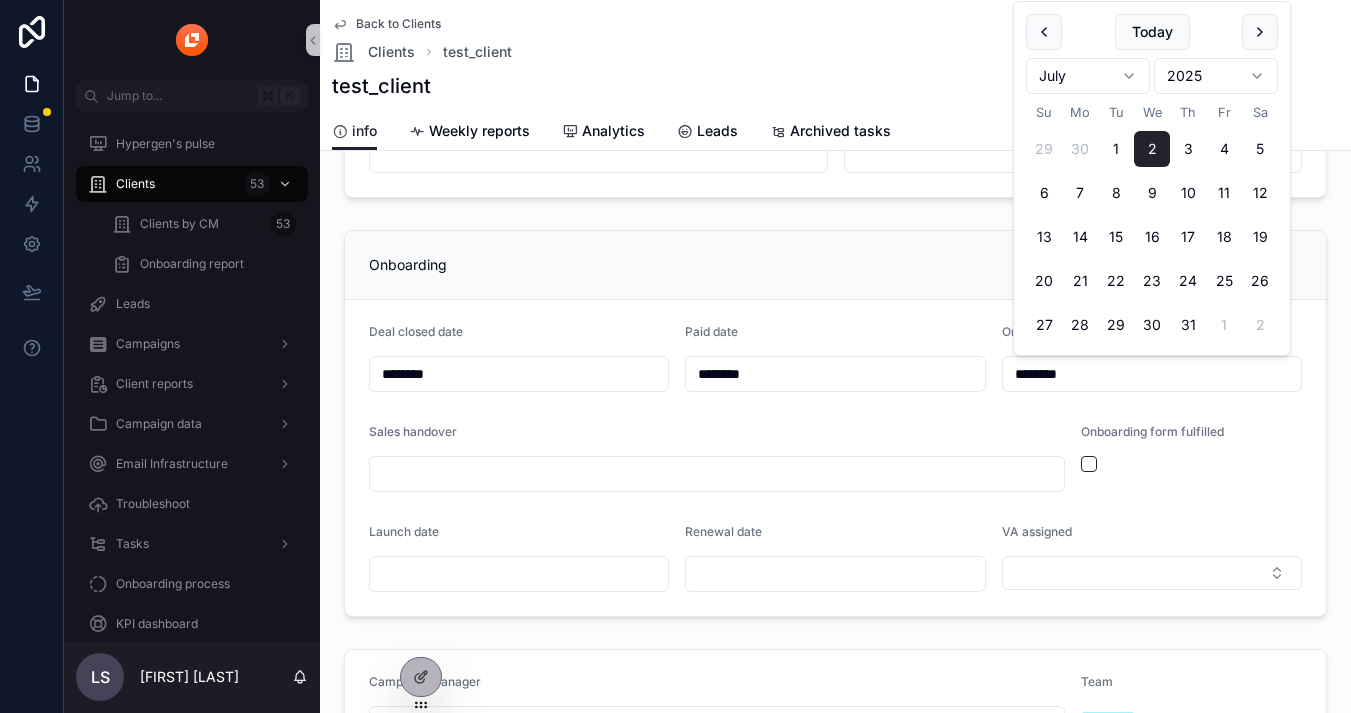 click on "********" at bounding box center (835, 374) 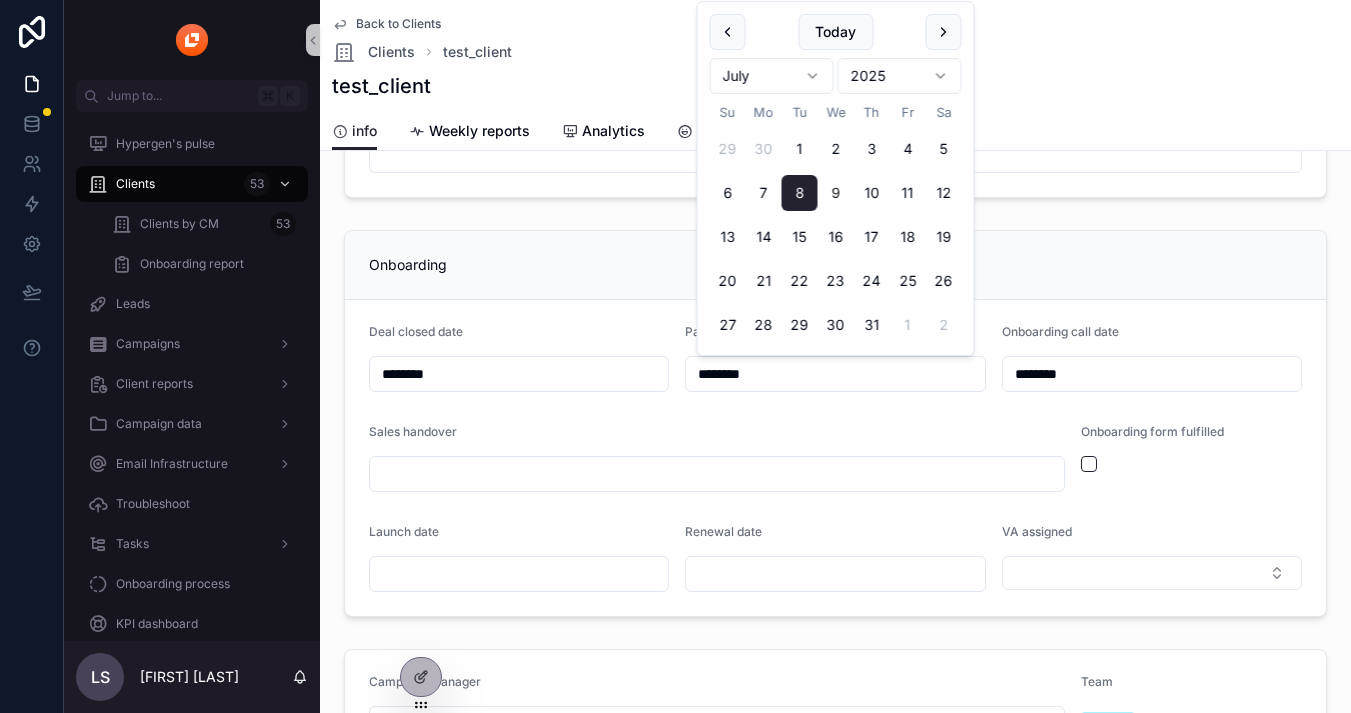 click on "9" at bounding box center [836, 193] 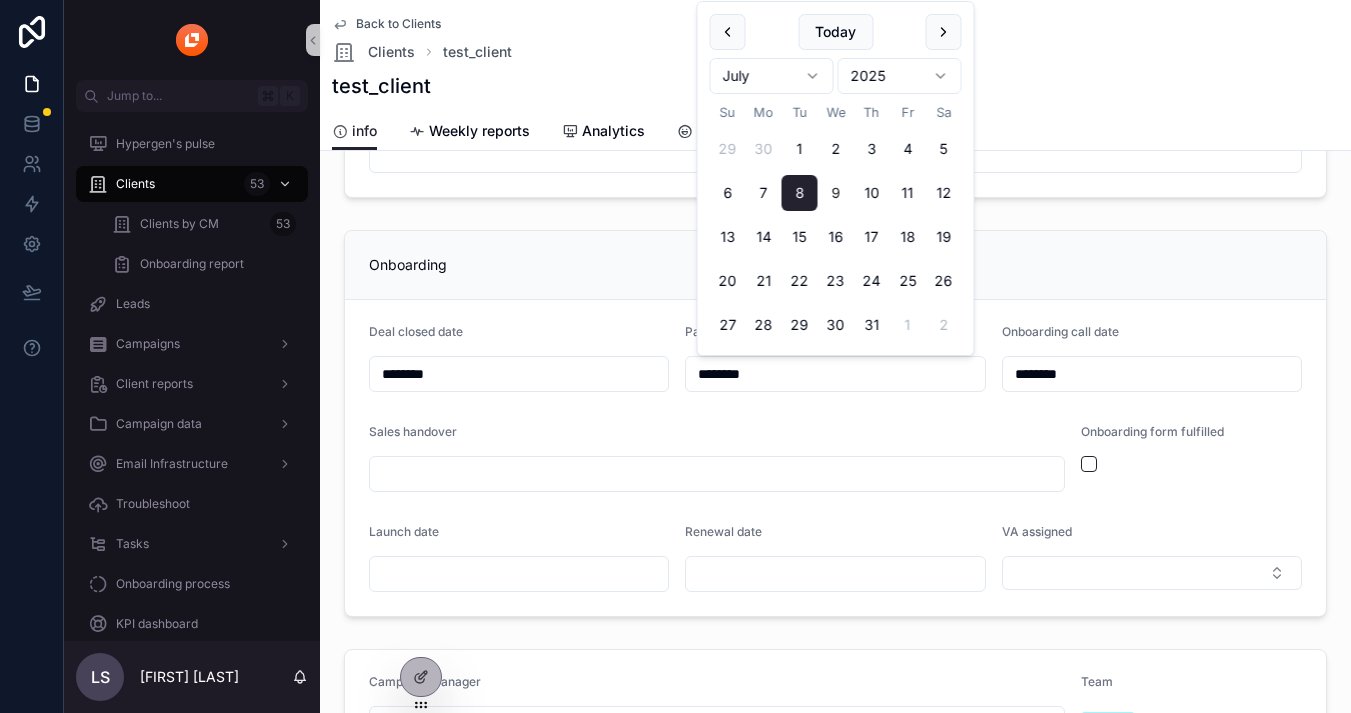 type on "********" 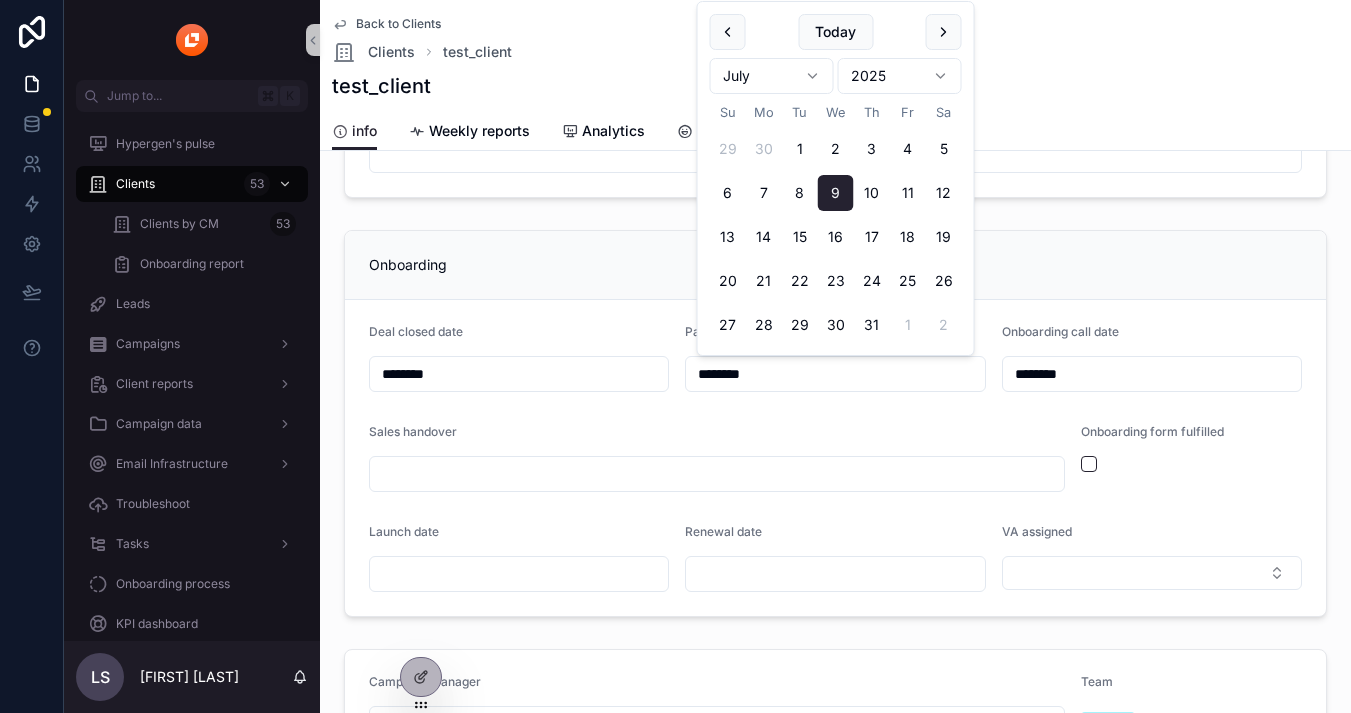 click on "********" at bounding box center [1152, 374] 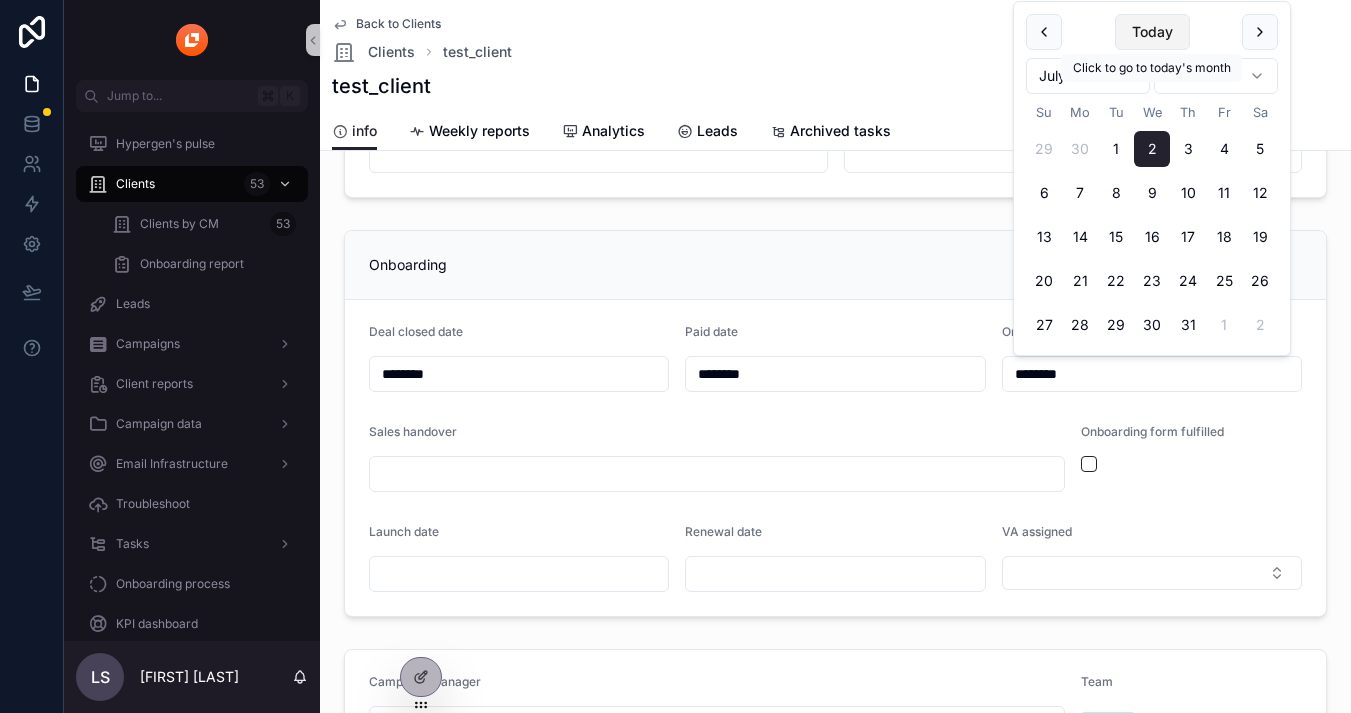 click on "Today" at bounding box center [1152, 32] 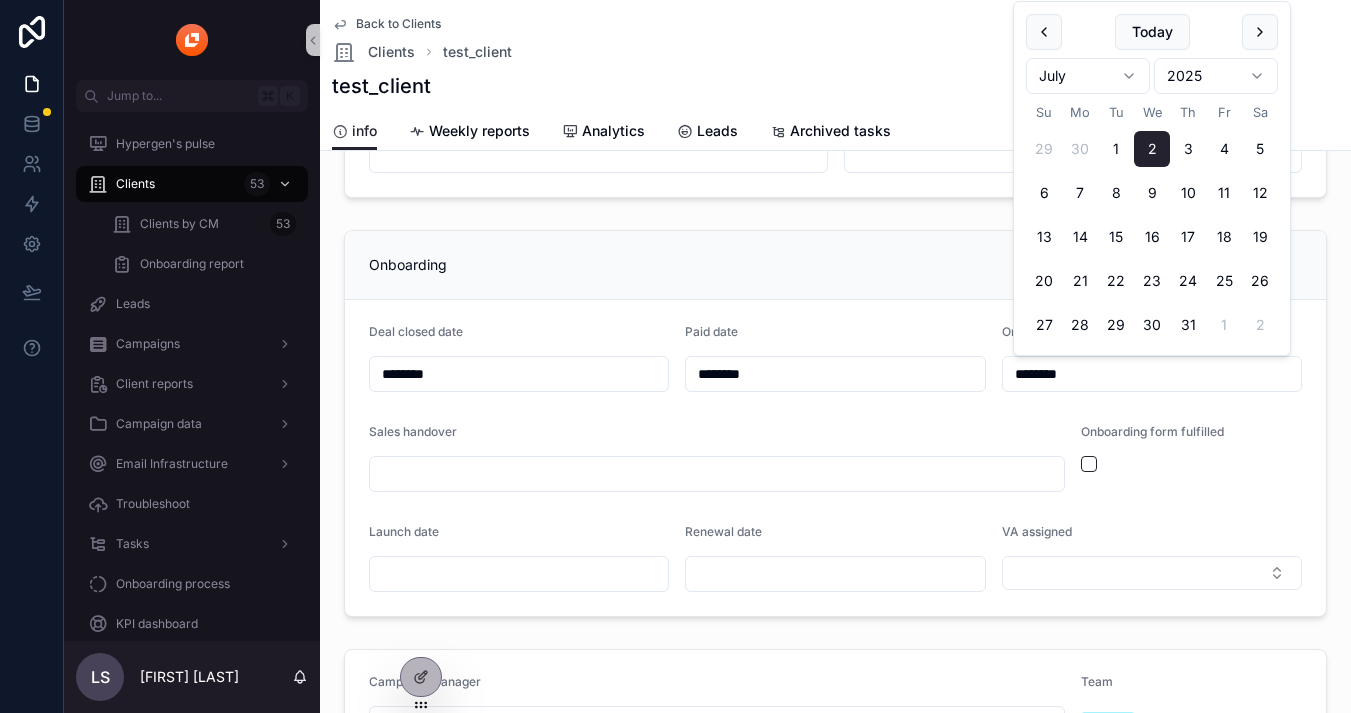 click at bounding box center [1191, 464] 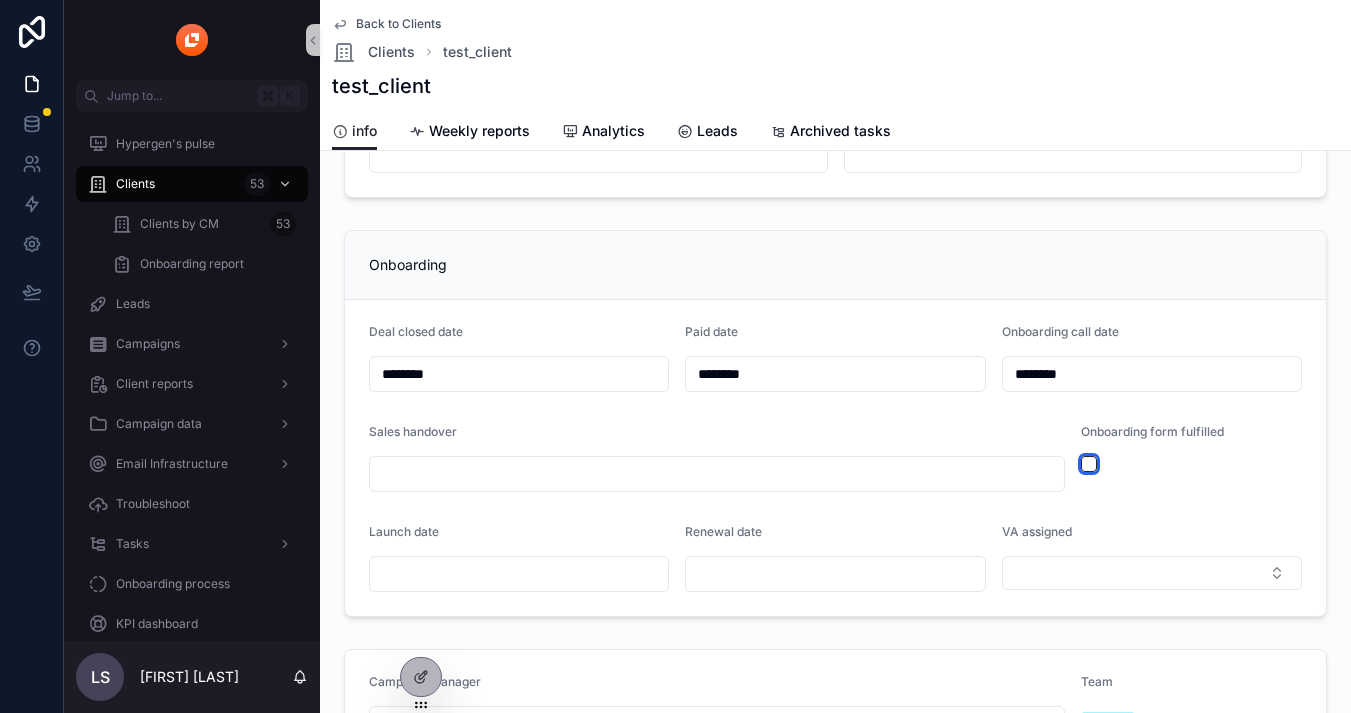 click at bounding box center (1089, 464) 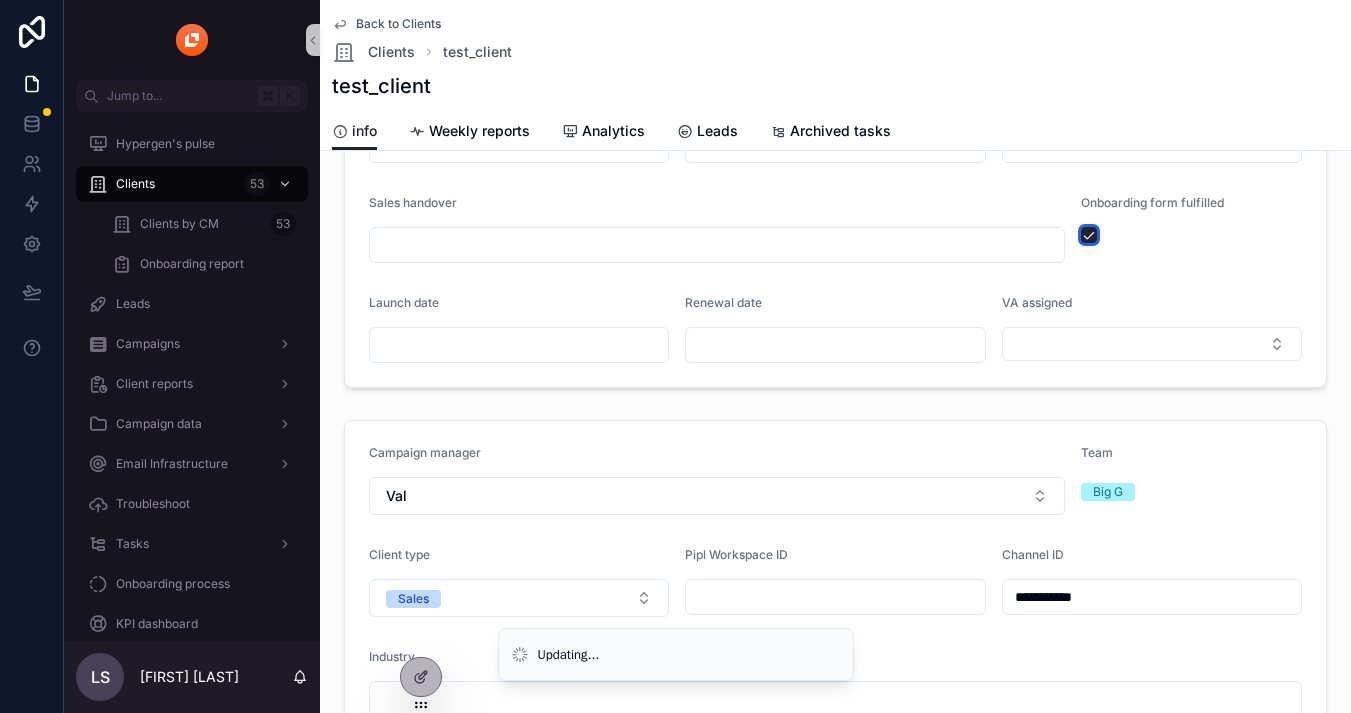 scroll, scrollTop: 500, scrollLeft: 0, axis: vertical 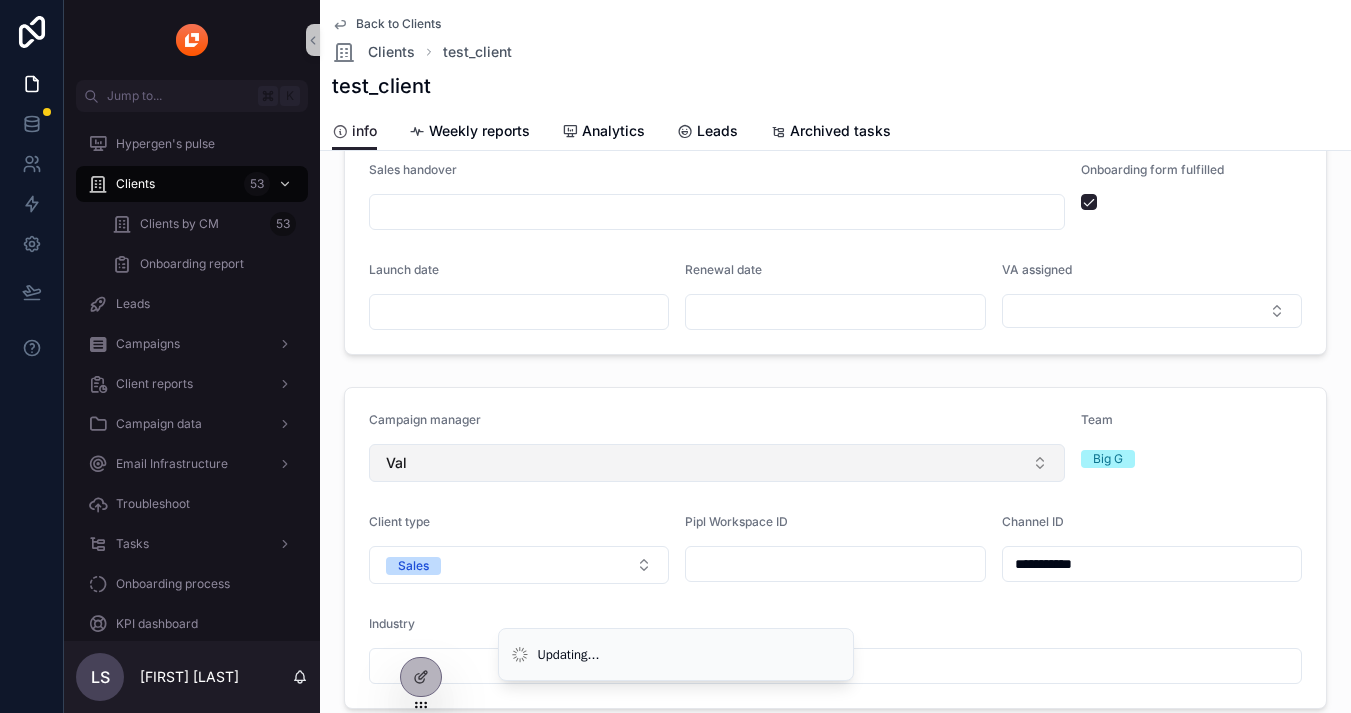 click on "Val" at bounding box center [717, 463] 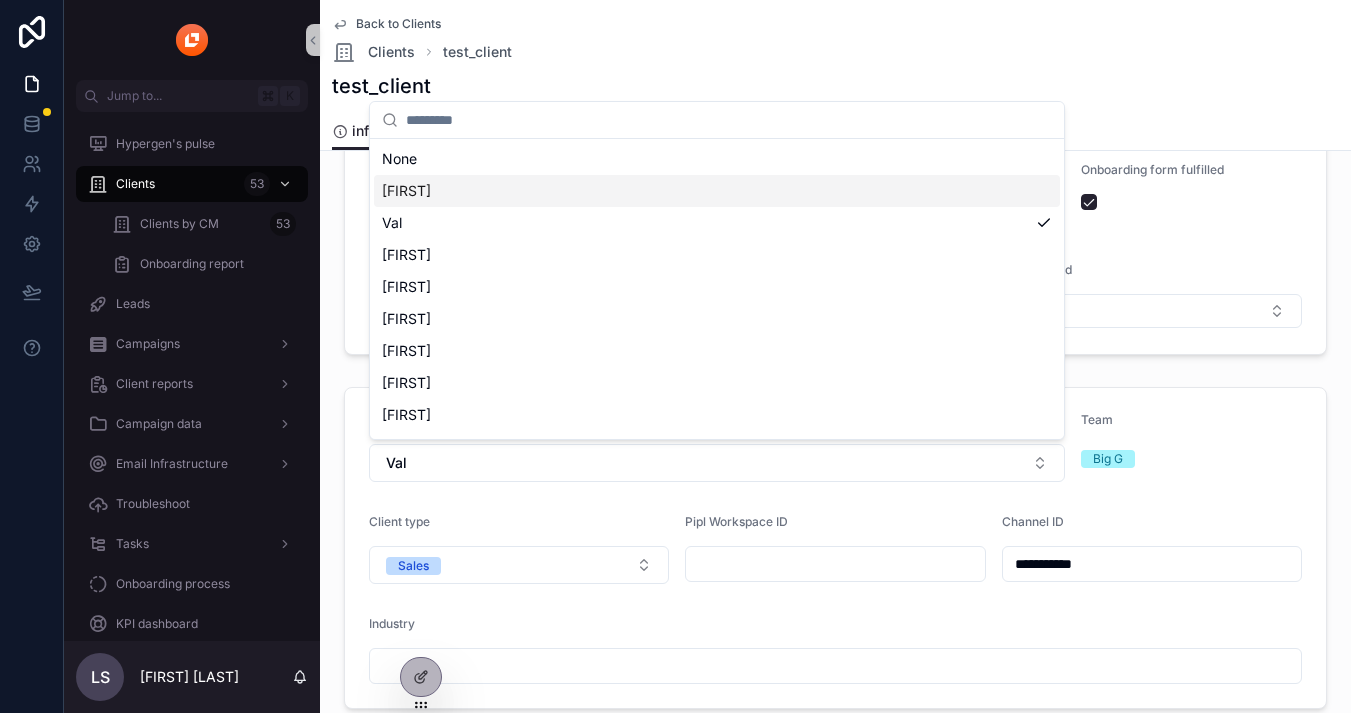 click on "[FIRST]" at bounding box center (717, 191) 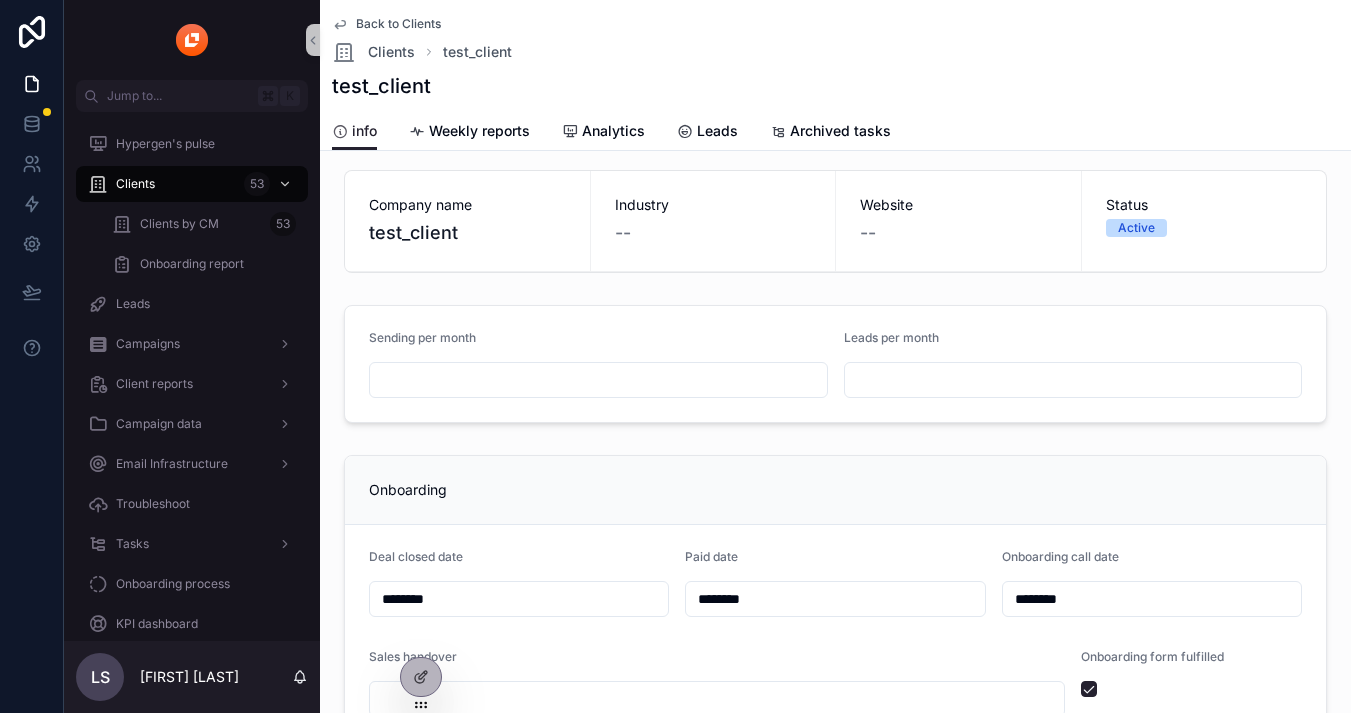 scroll, scrollTop: 0, scrollLeft: 0, axis: both 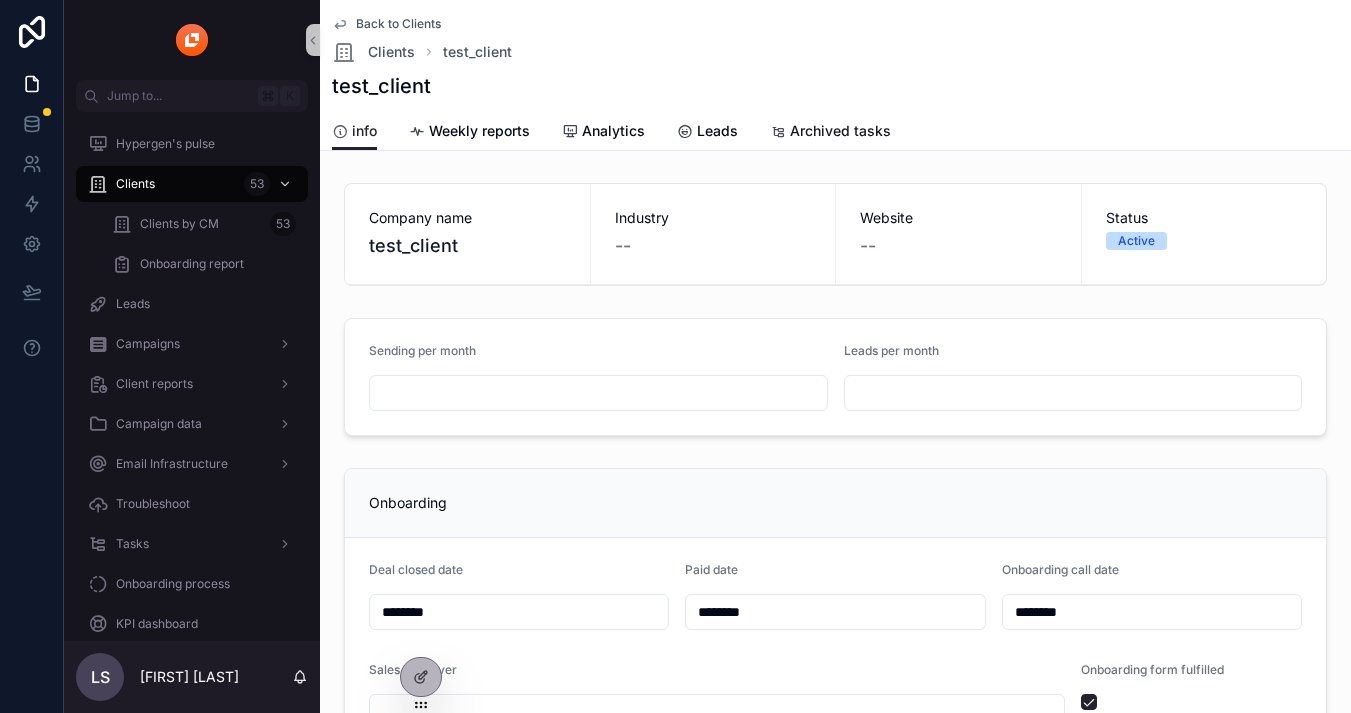 click on "Archived tasks" at bounding box center [840, 131] 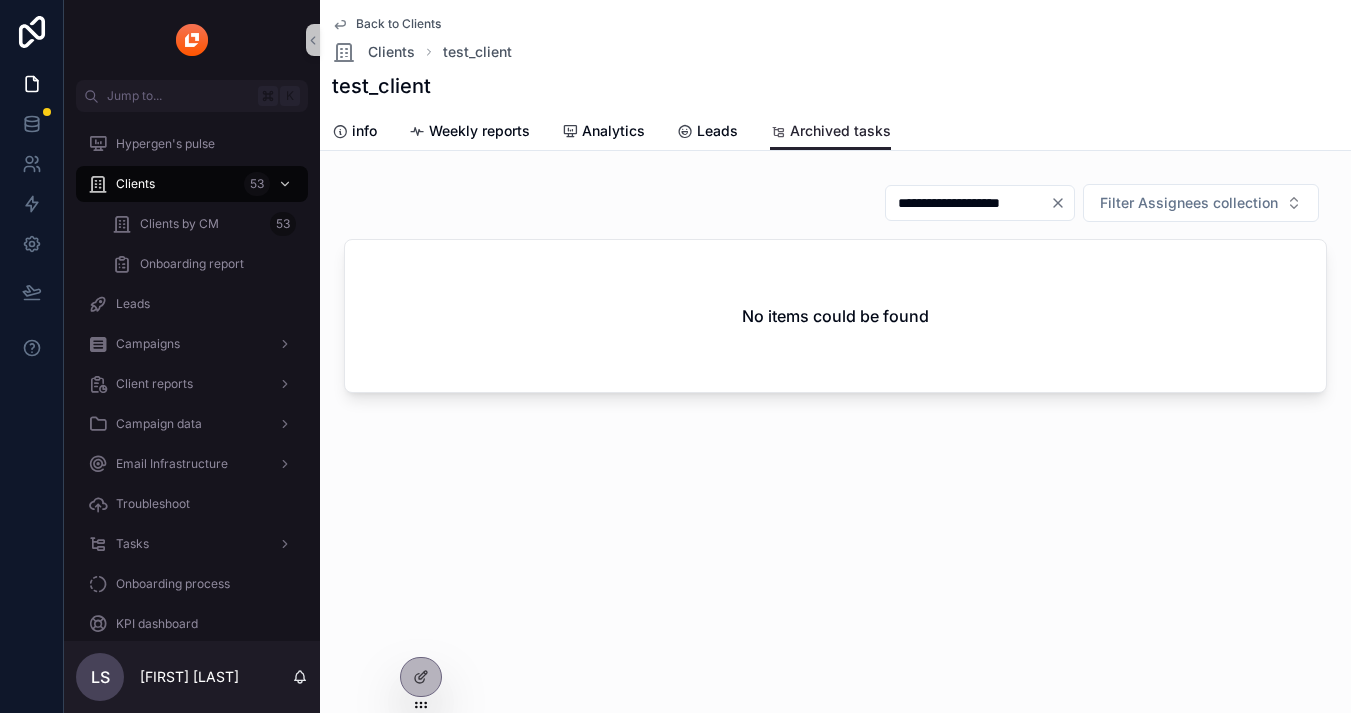 click 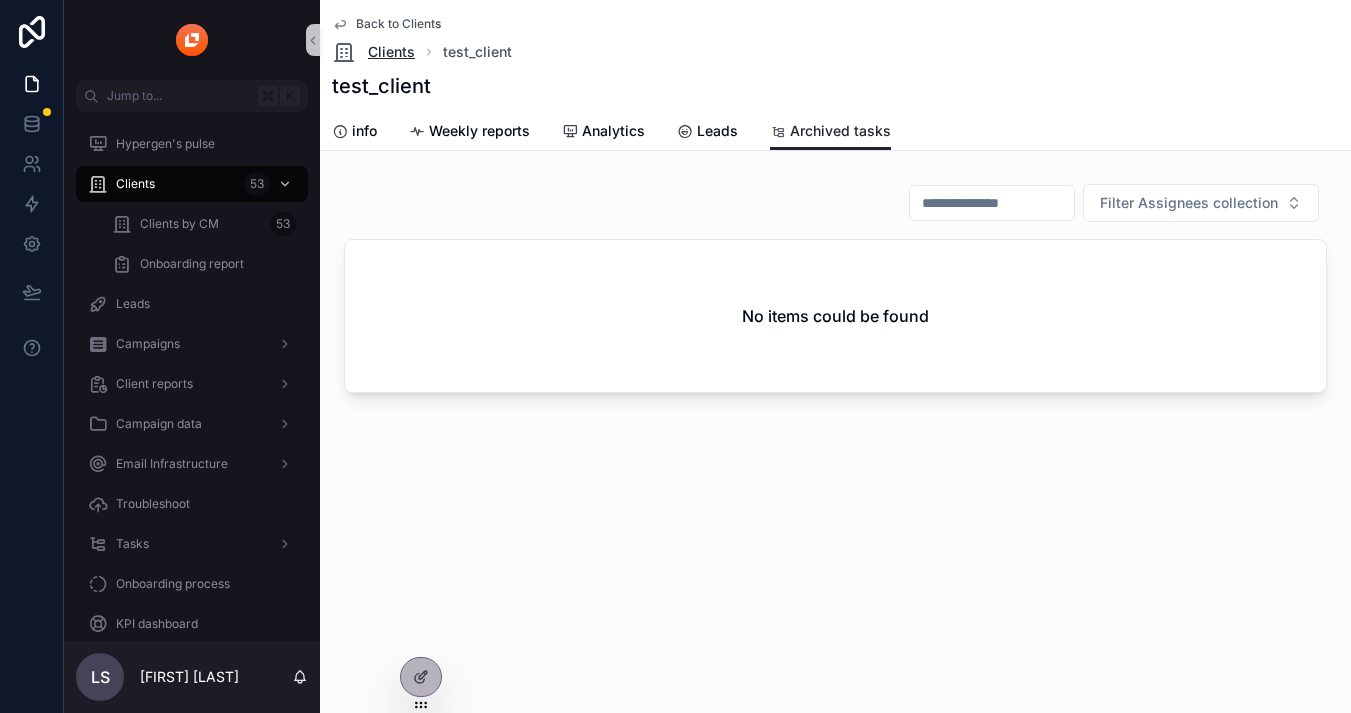 click on "Clients" at bounding box center (391, 52) 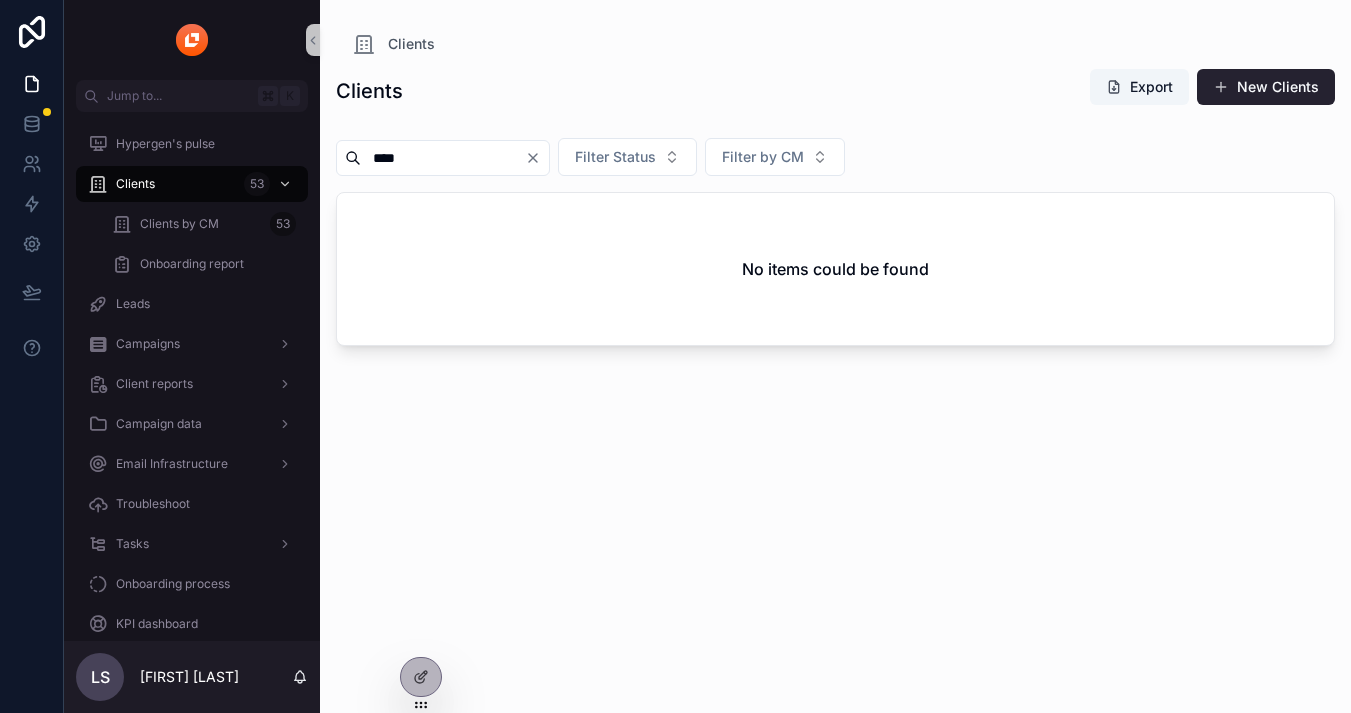 click 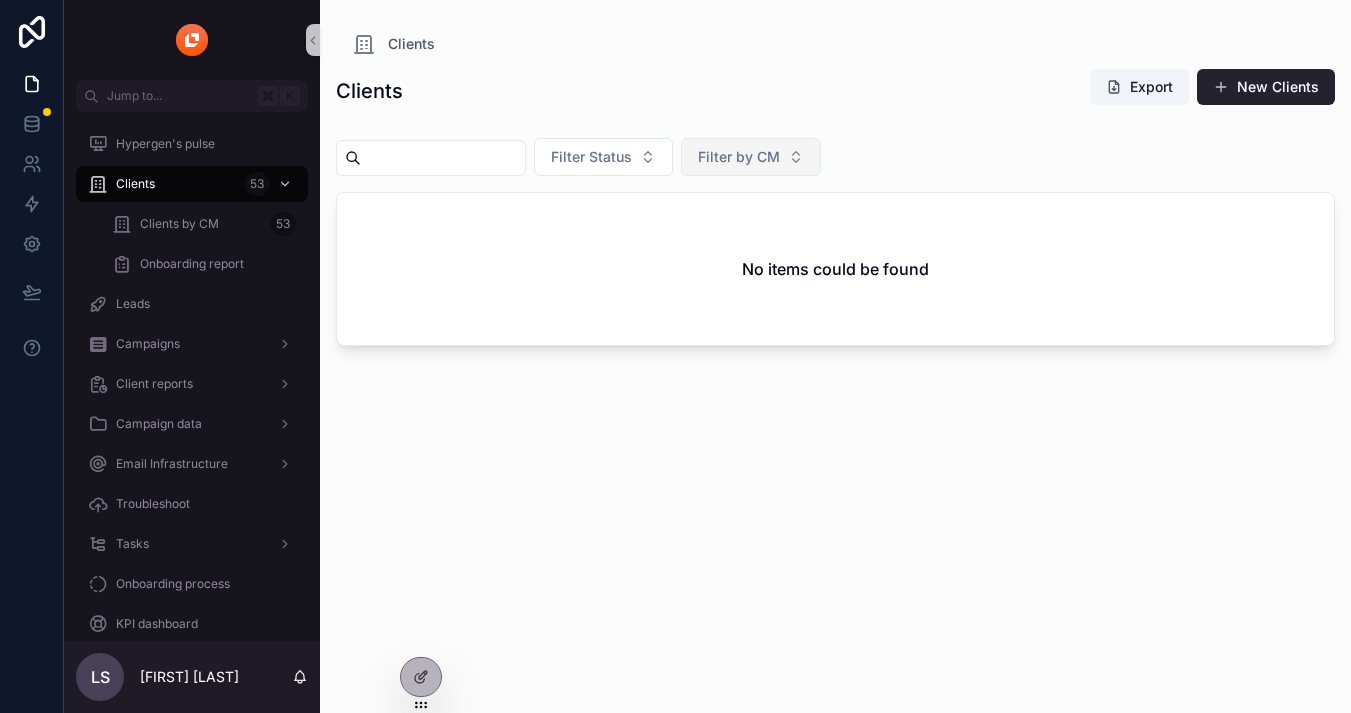 click on "Filter by CM" at bounding box center [739, 157] 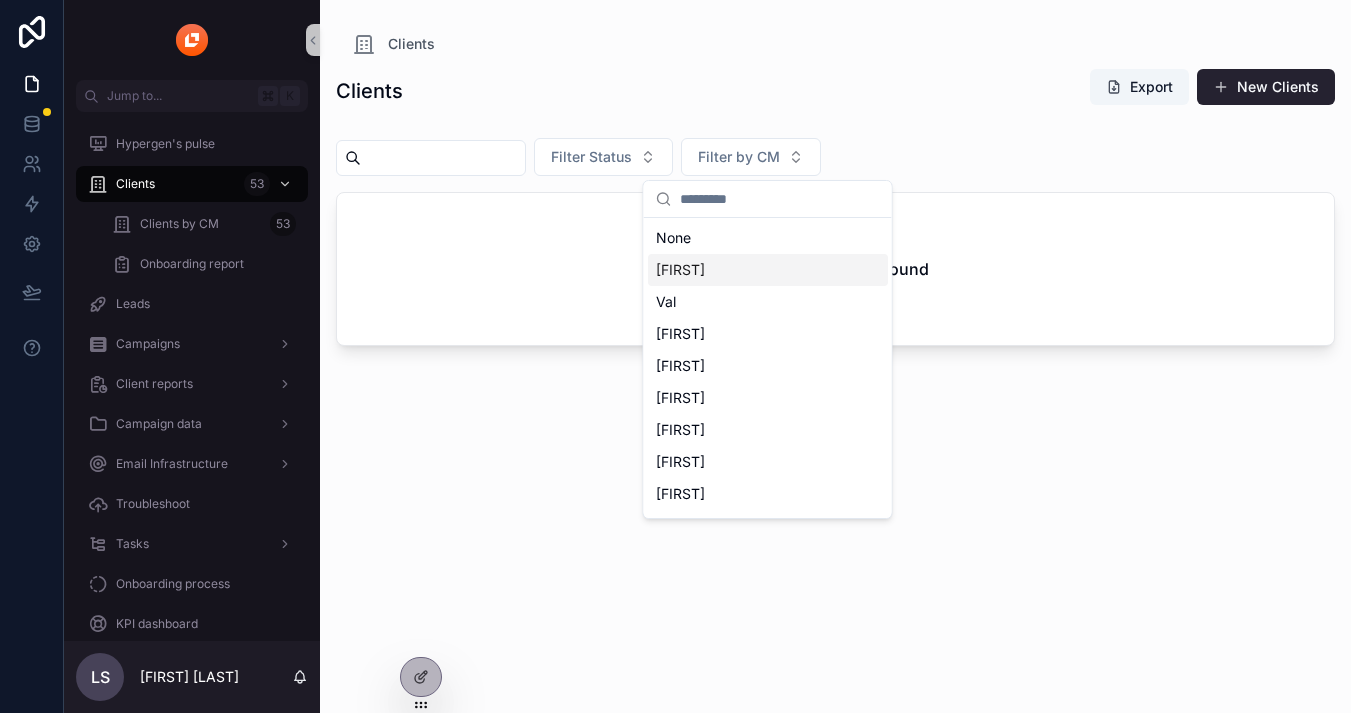 click on "[FIRST]" at bounding box center [680, 270] 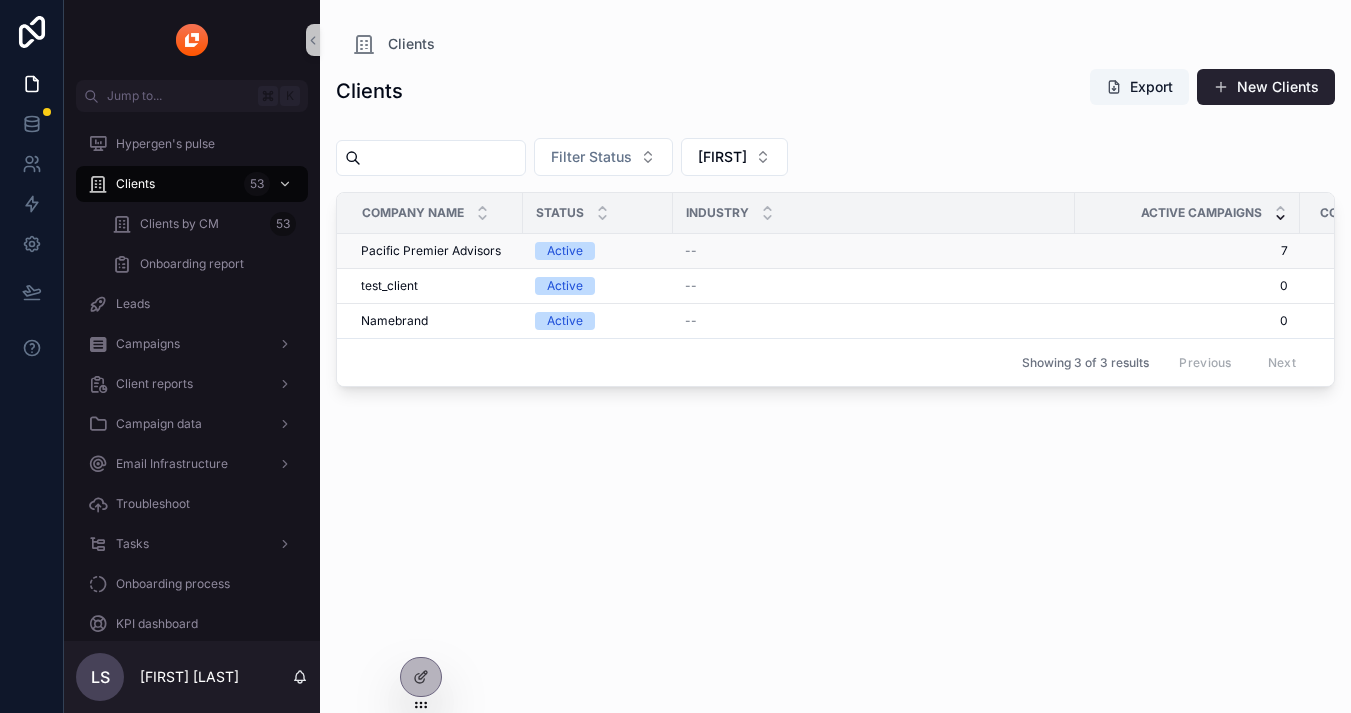 click on "Pacific Premier Advisors" at bounding box center [431, 251] 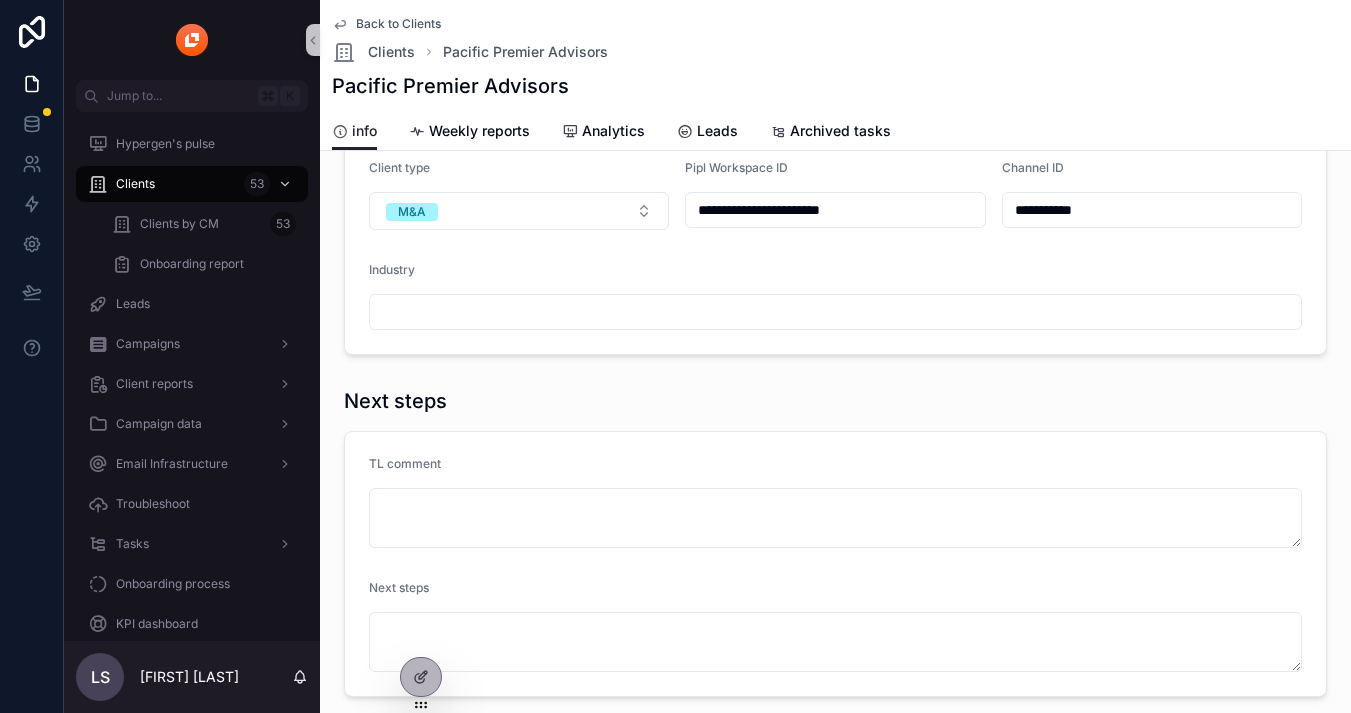 scroll, scrollTop: 1002, scrollLeft: 0, axis: vertical 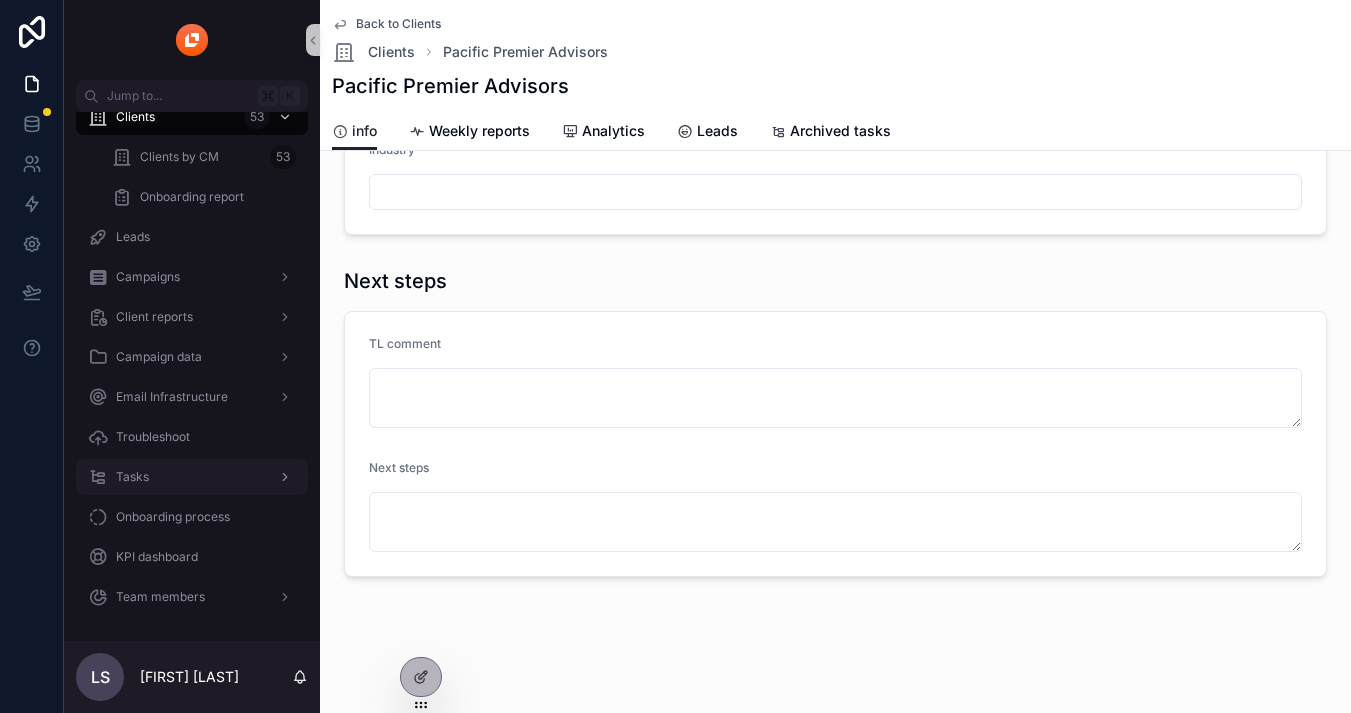 click 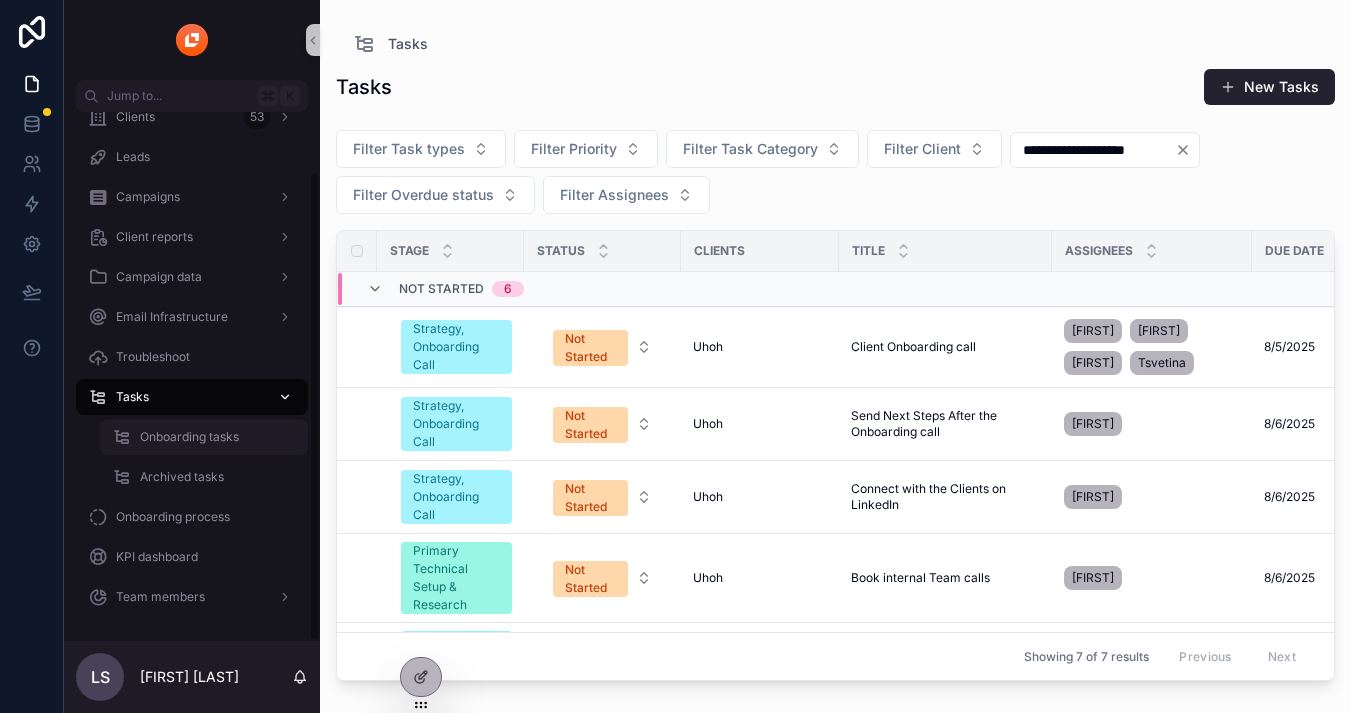 click on "Onboarding tasks" at bounding box center [189, 437] 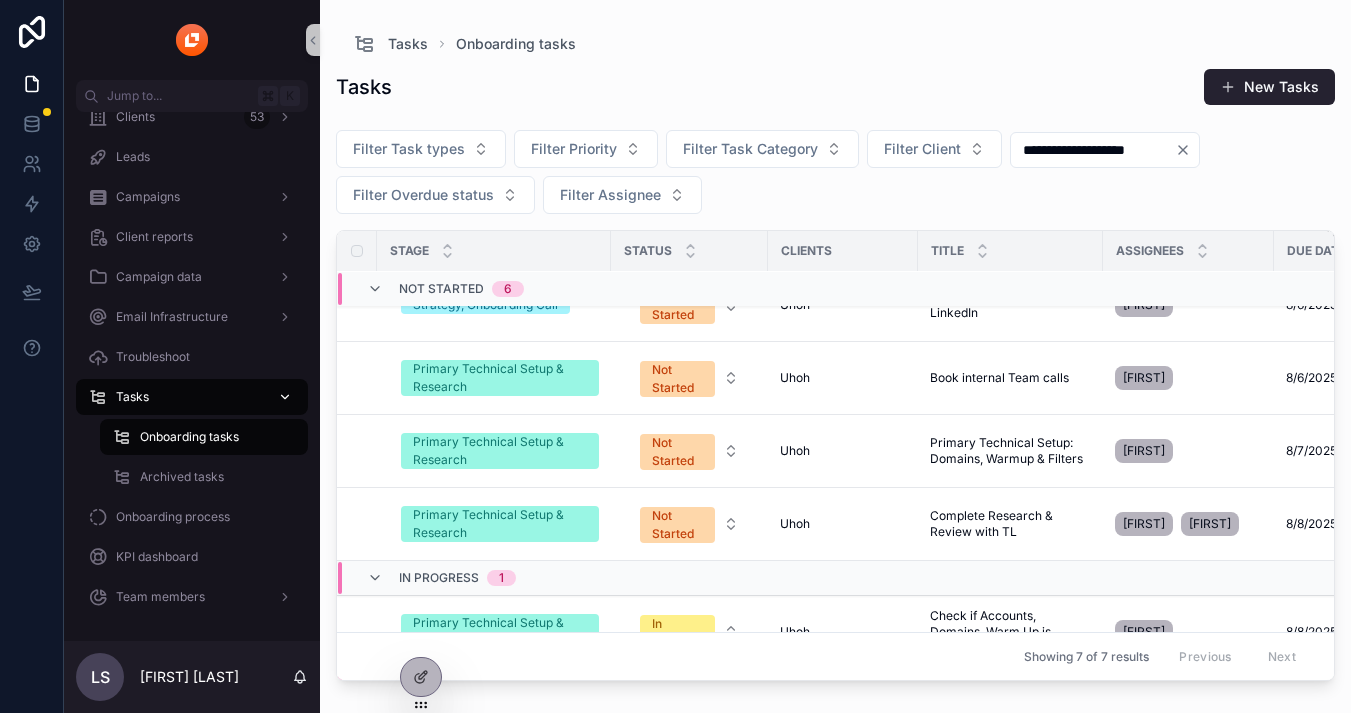 scroll, scrollTop: 298, scrollLeft: 0, axis: vertical 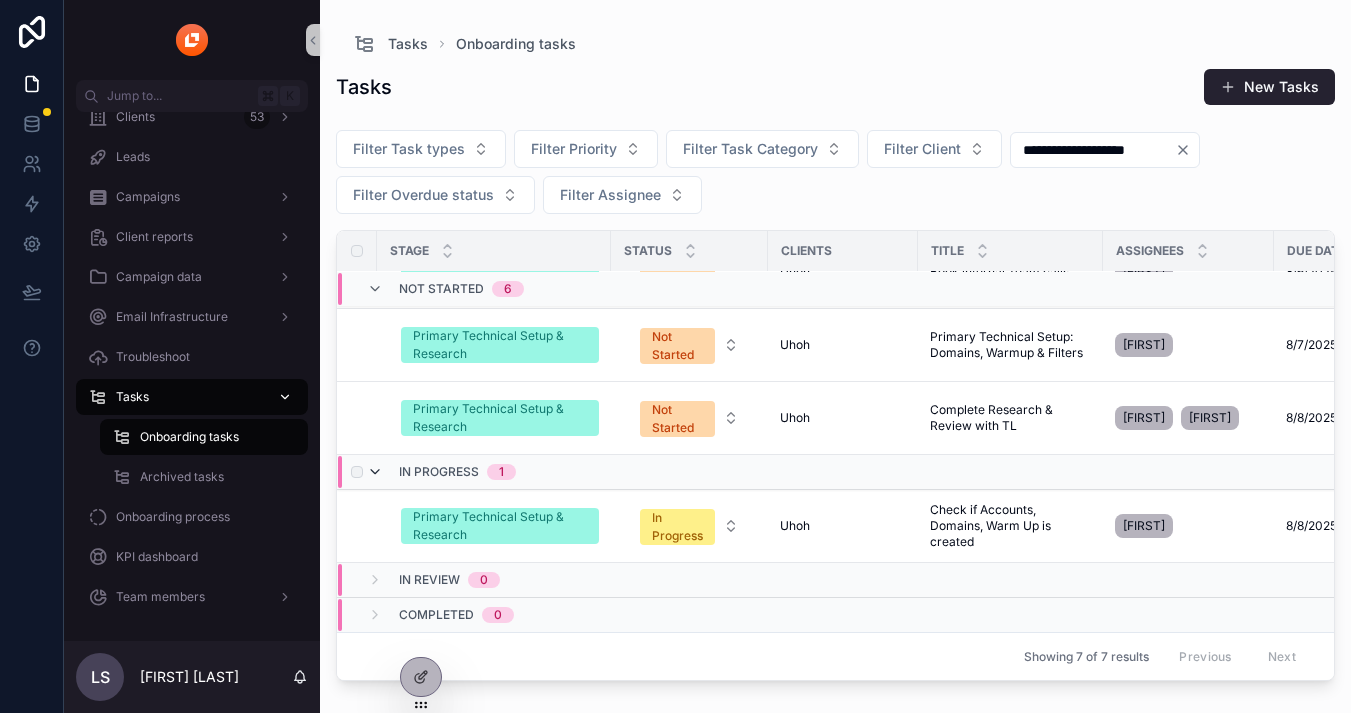 click at bounding box center [375, 472] 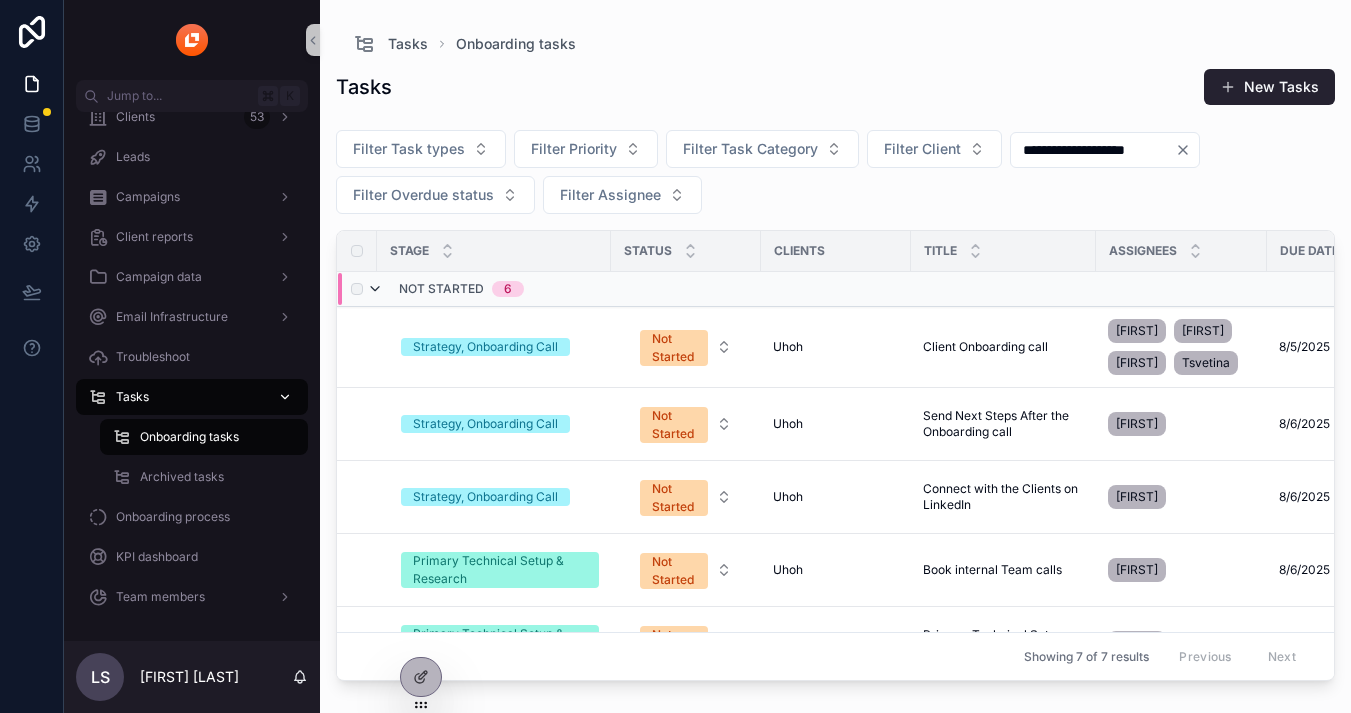 click at bounding box center [375, 289] 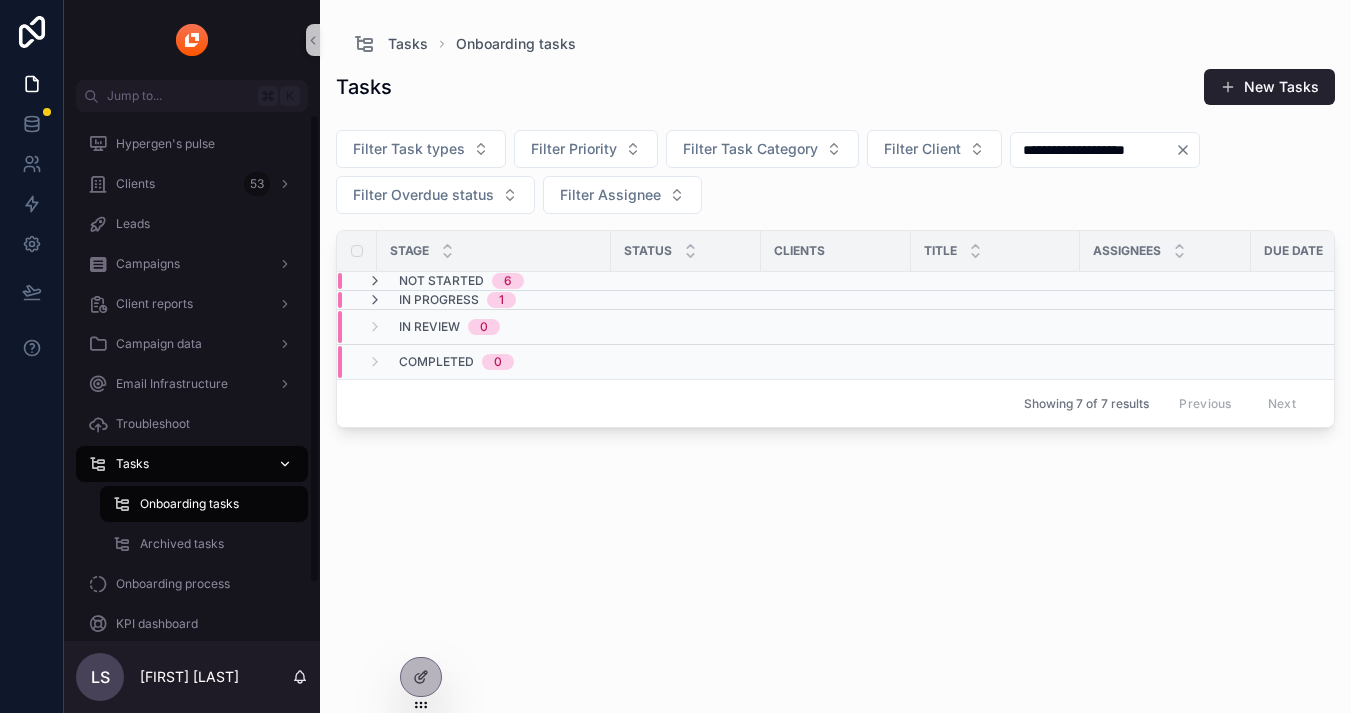 scroll, scrollTop: 3, scrollLeft: 0, axis: vertical 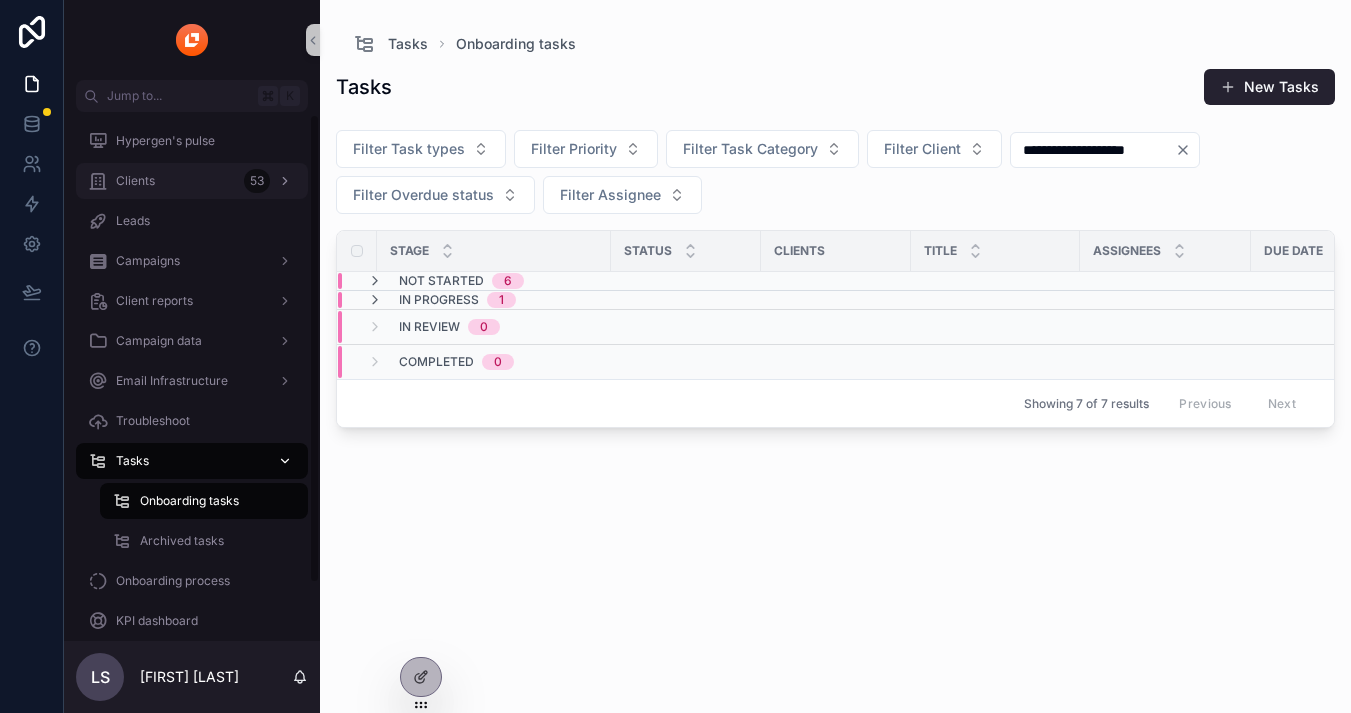 click 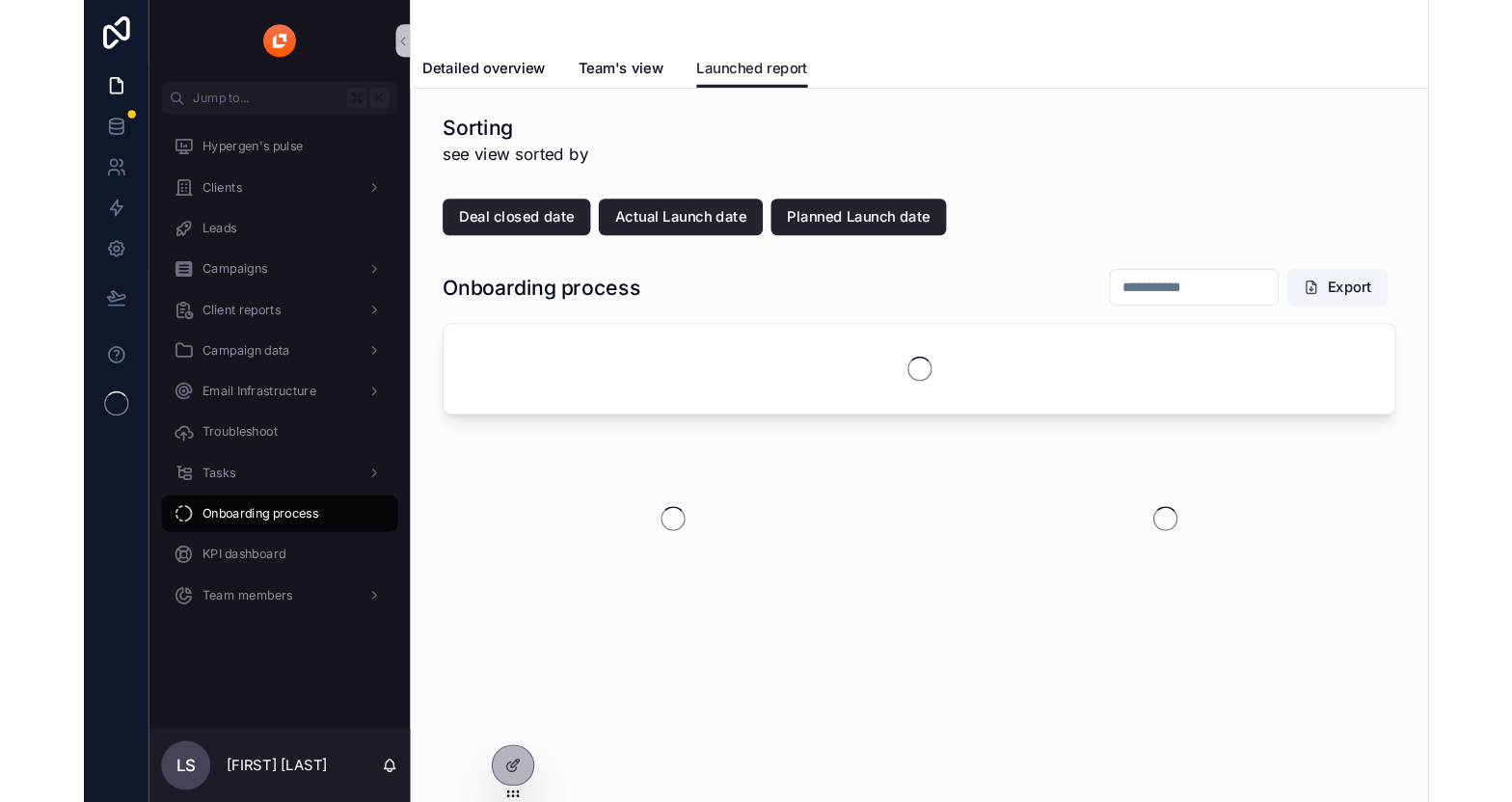 scroll, scrollTop: 0, scrollLeft: 0, axis: both 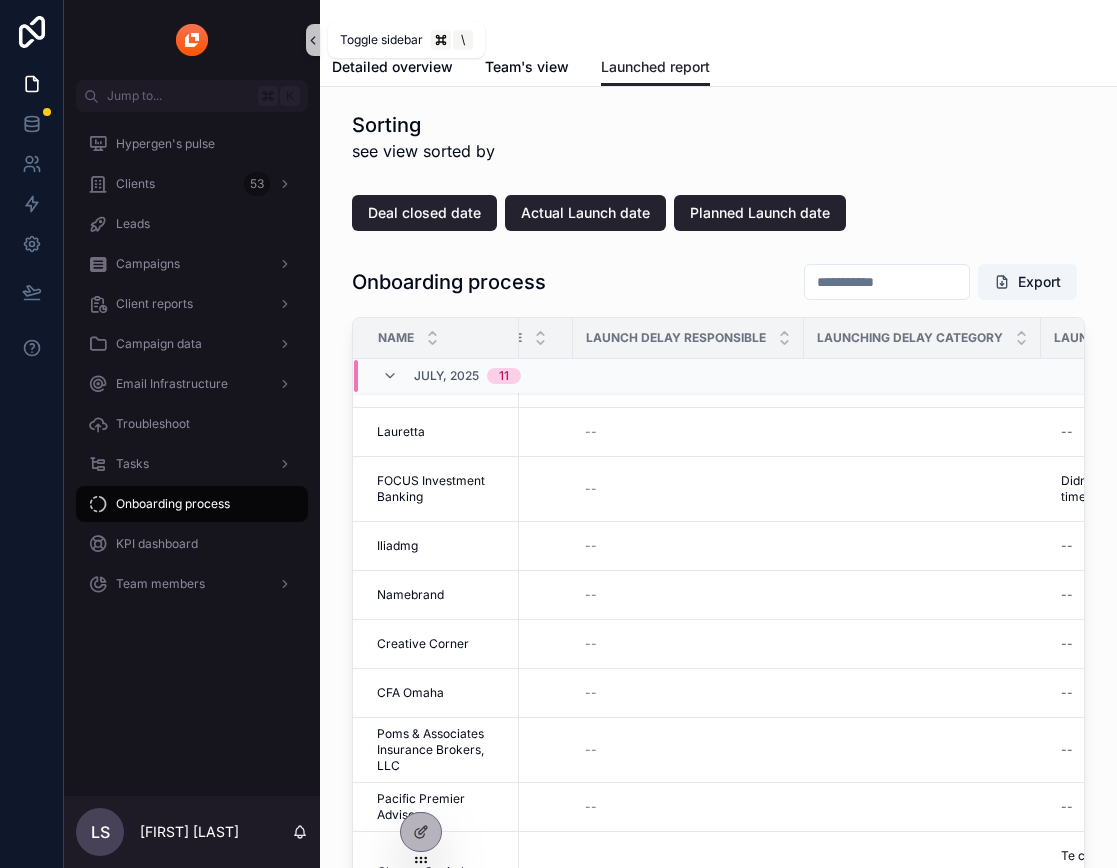 click 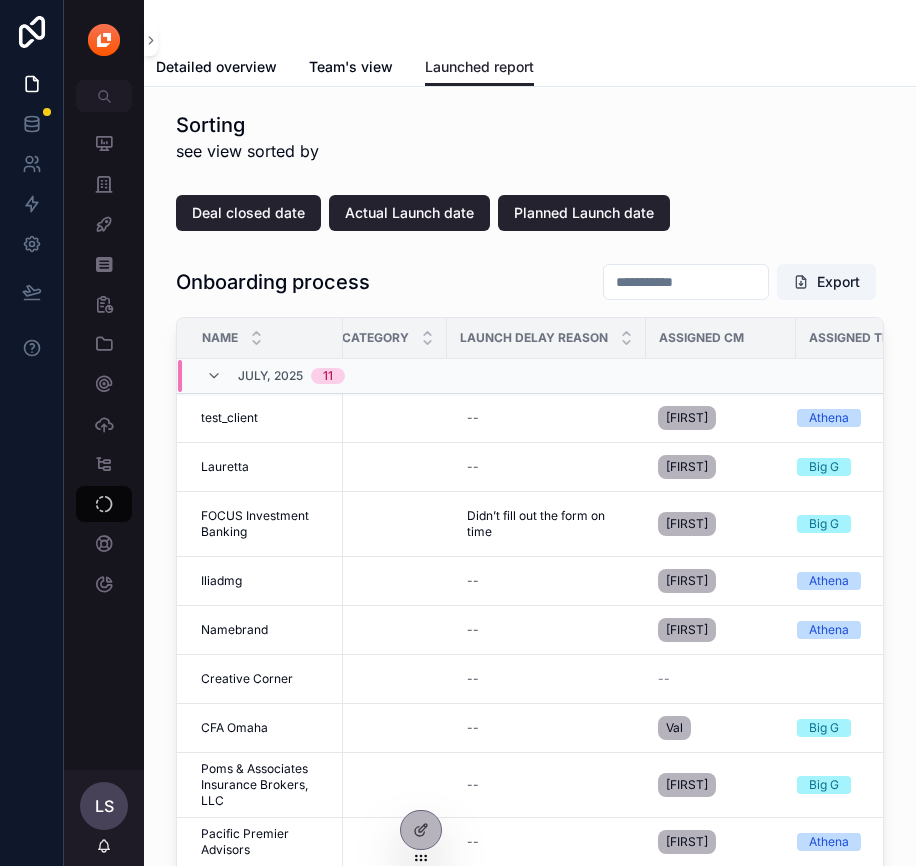 scroll, scrollTop: 0, scrollLeft: 1954, axis: horizontal 